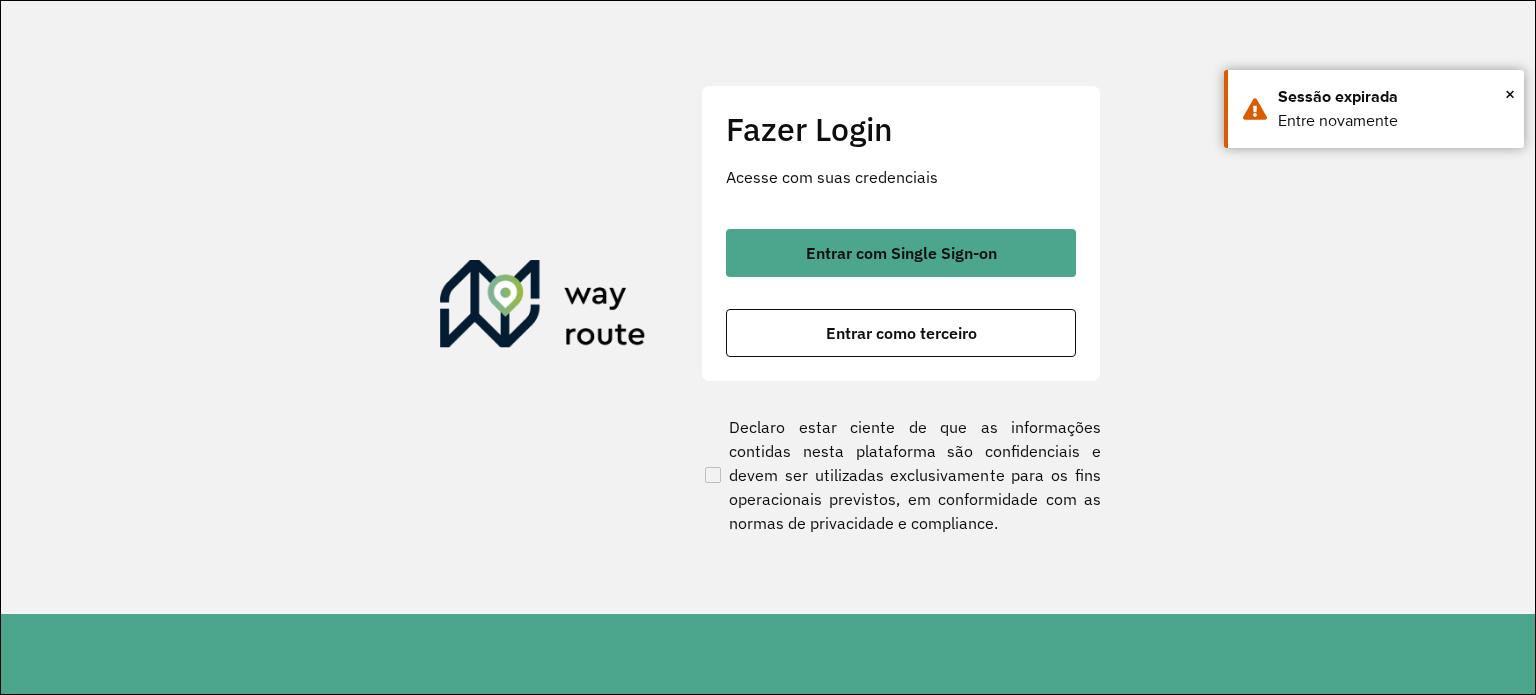 scroll, scrollTop: 0, scrollLeft: 0, axis: both 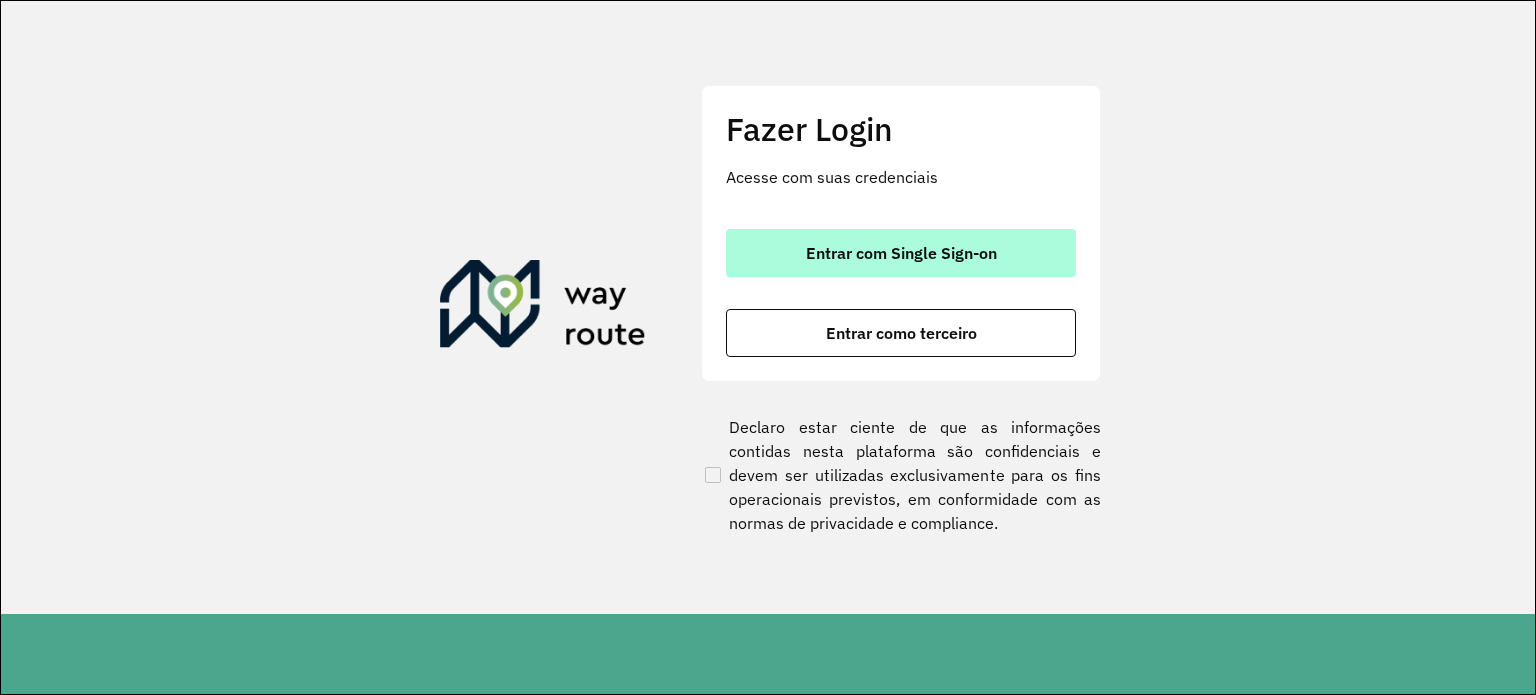 click on "Entrar com Single Sign-on" at bounding box center [901, 253] 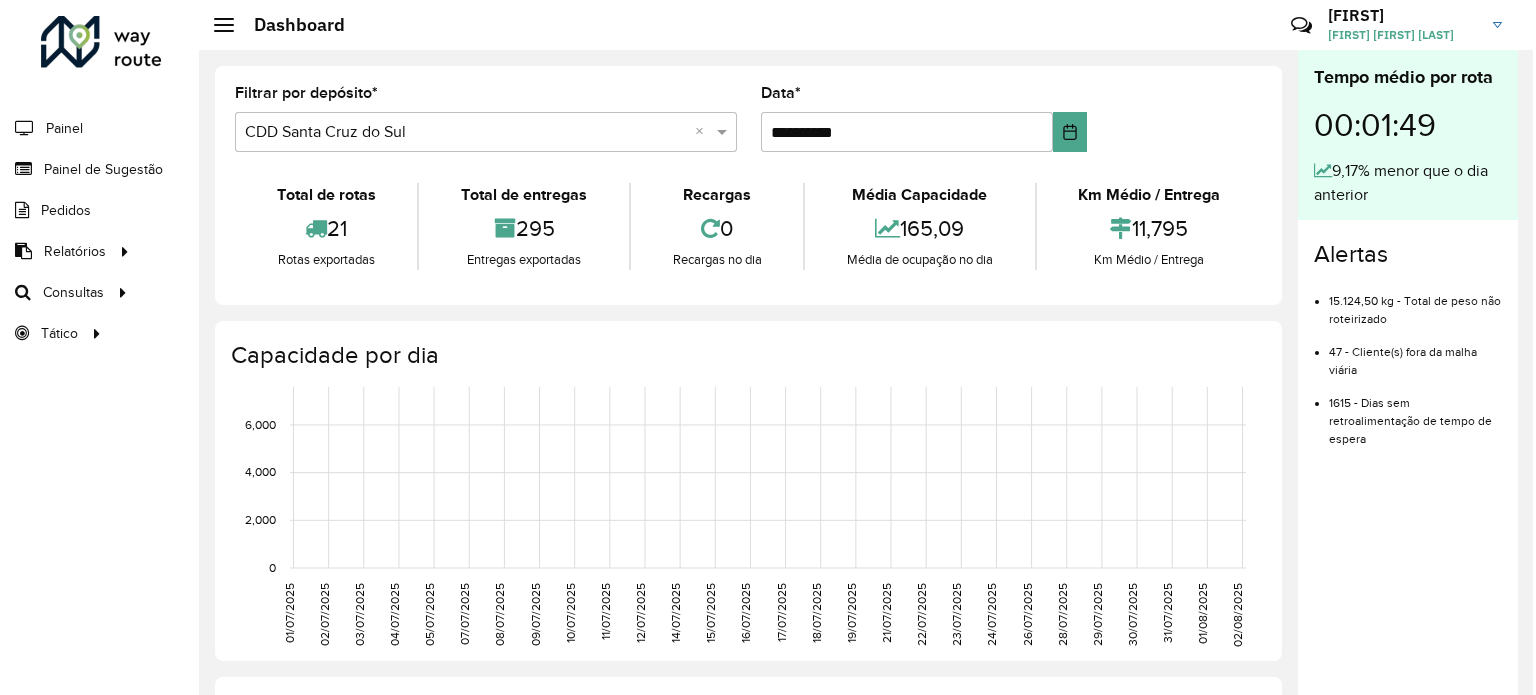 scroll, scrollTop: 0, scrollLeft: 0, axis: both 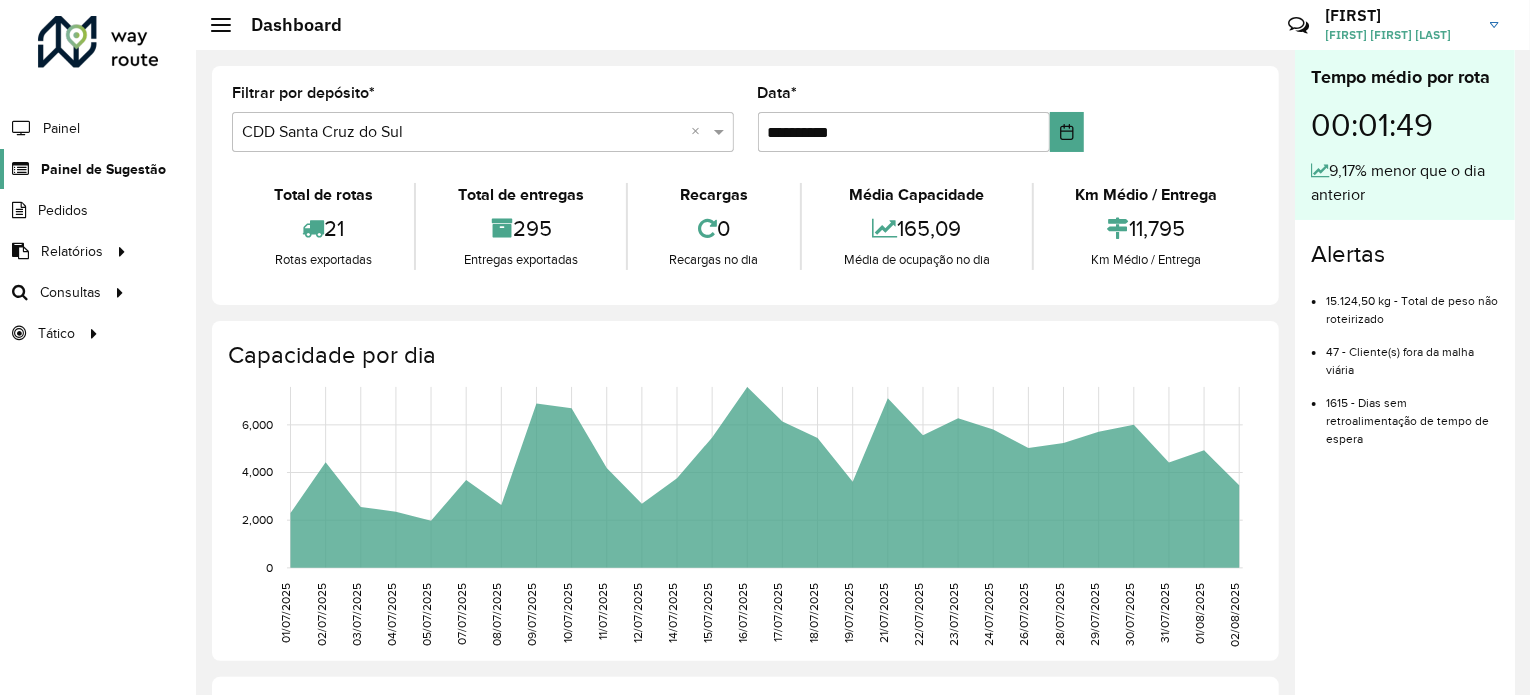 click on "Painel de Sugestão" 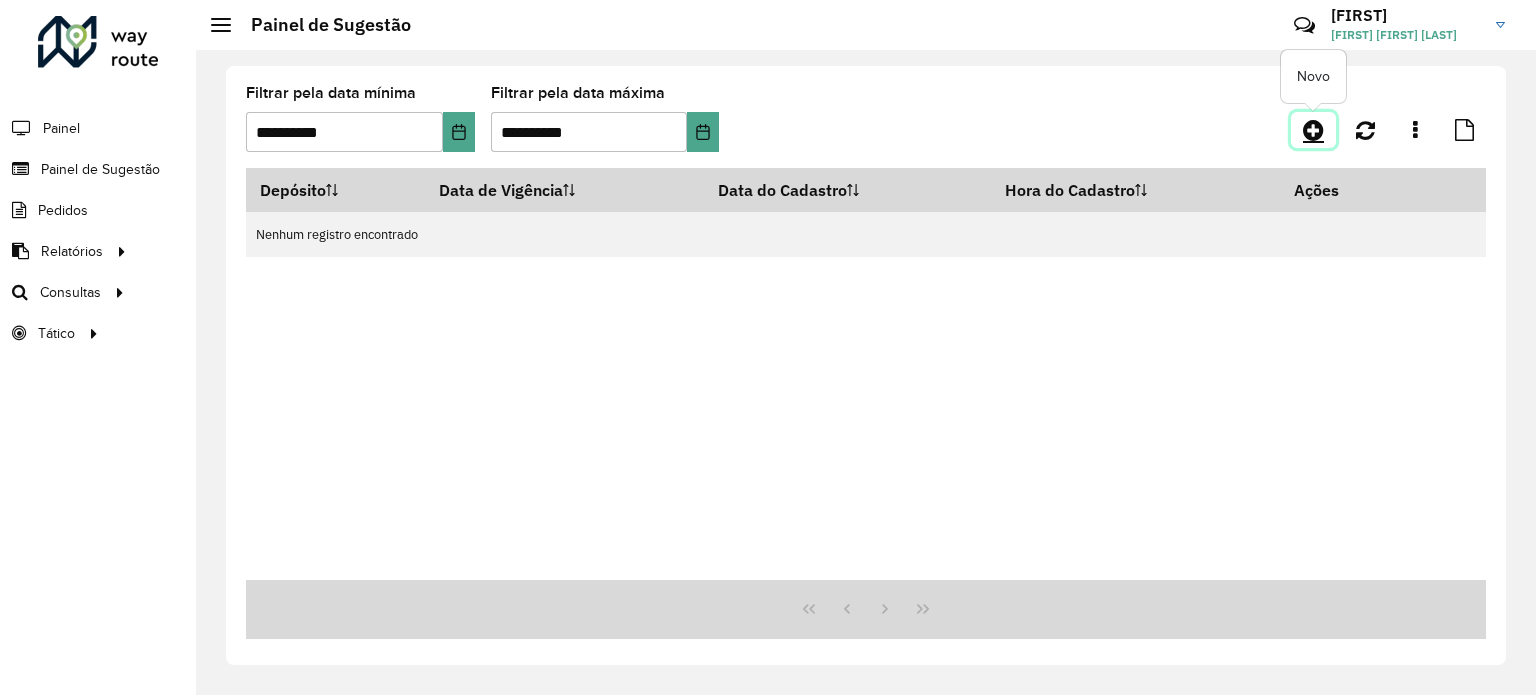 click 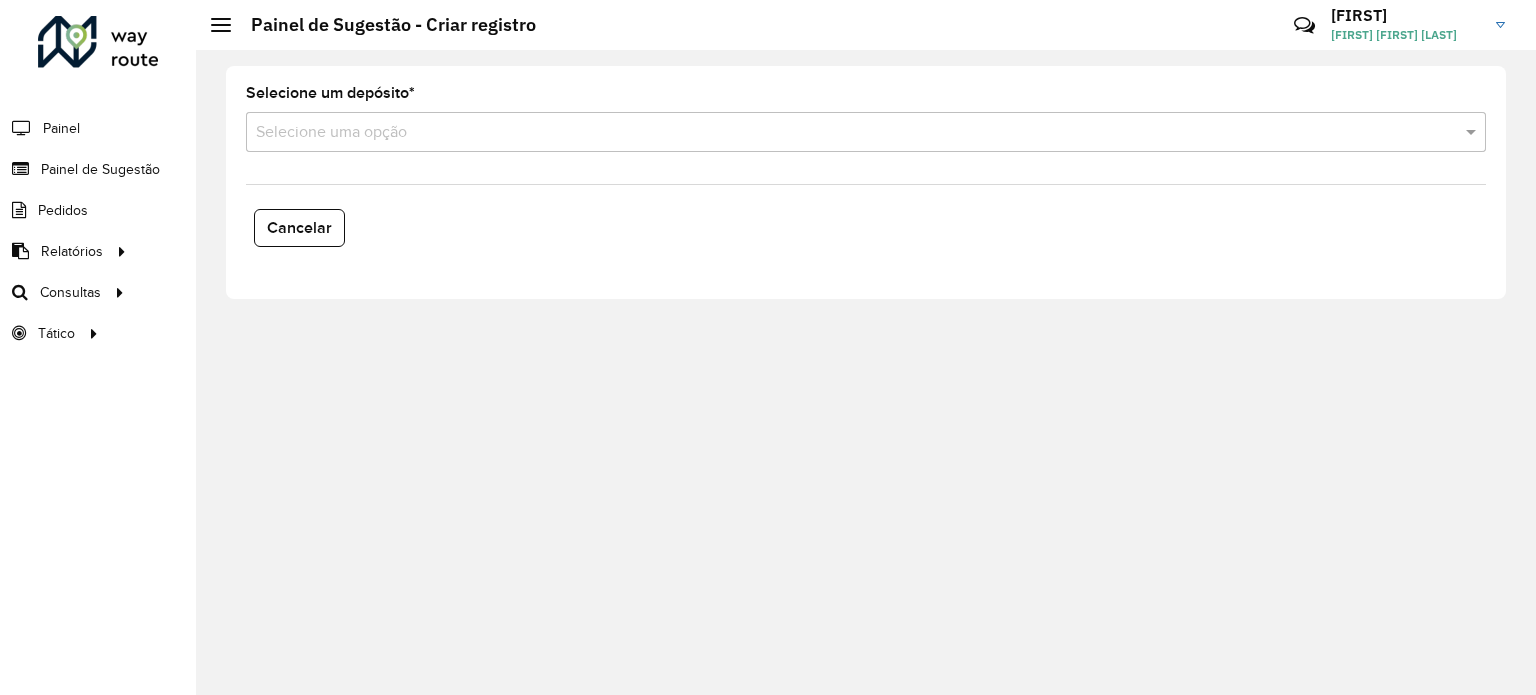 click at bounding box center (846, 133) 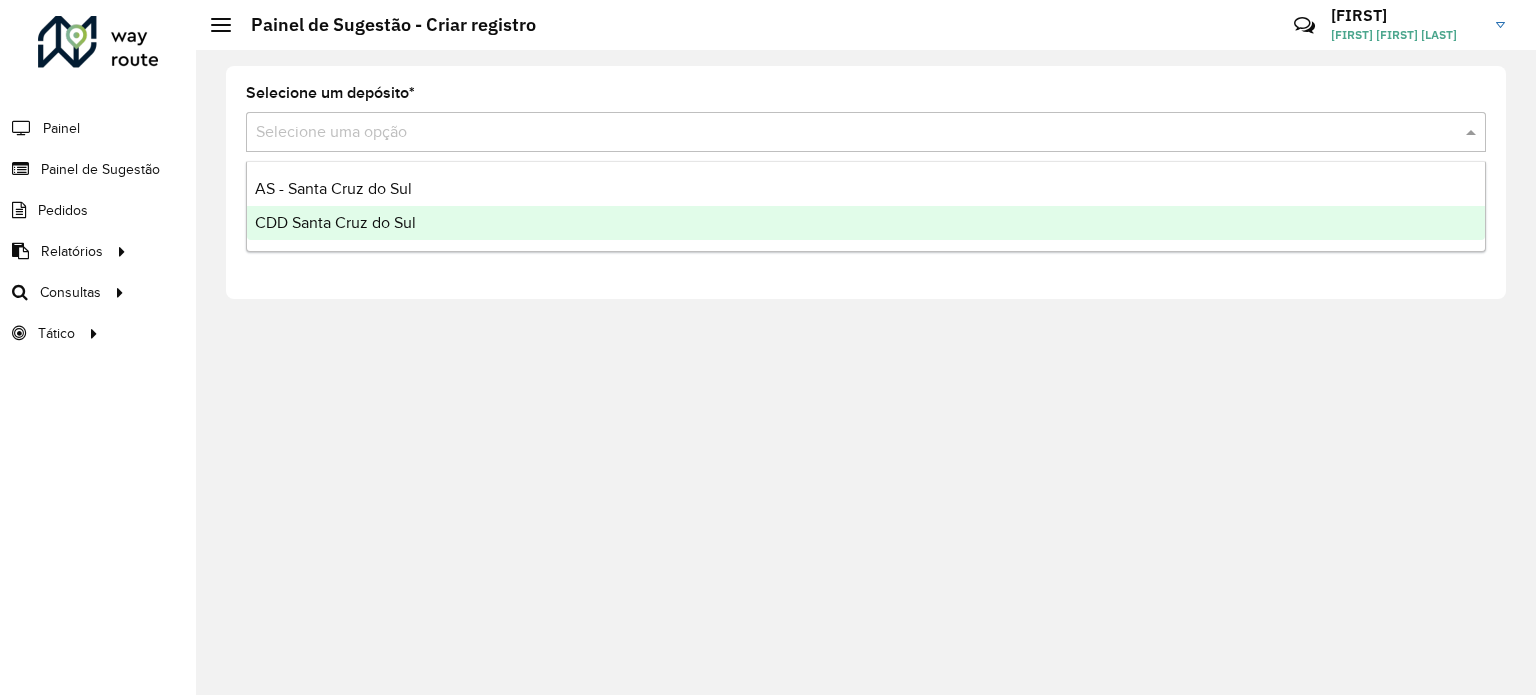 click on "CDD Santa Cruz do Sul" at bounding box center (335, 222) 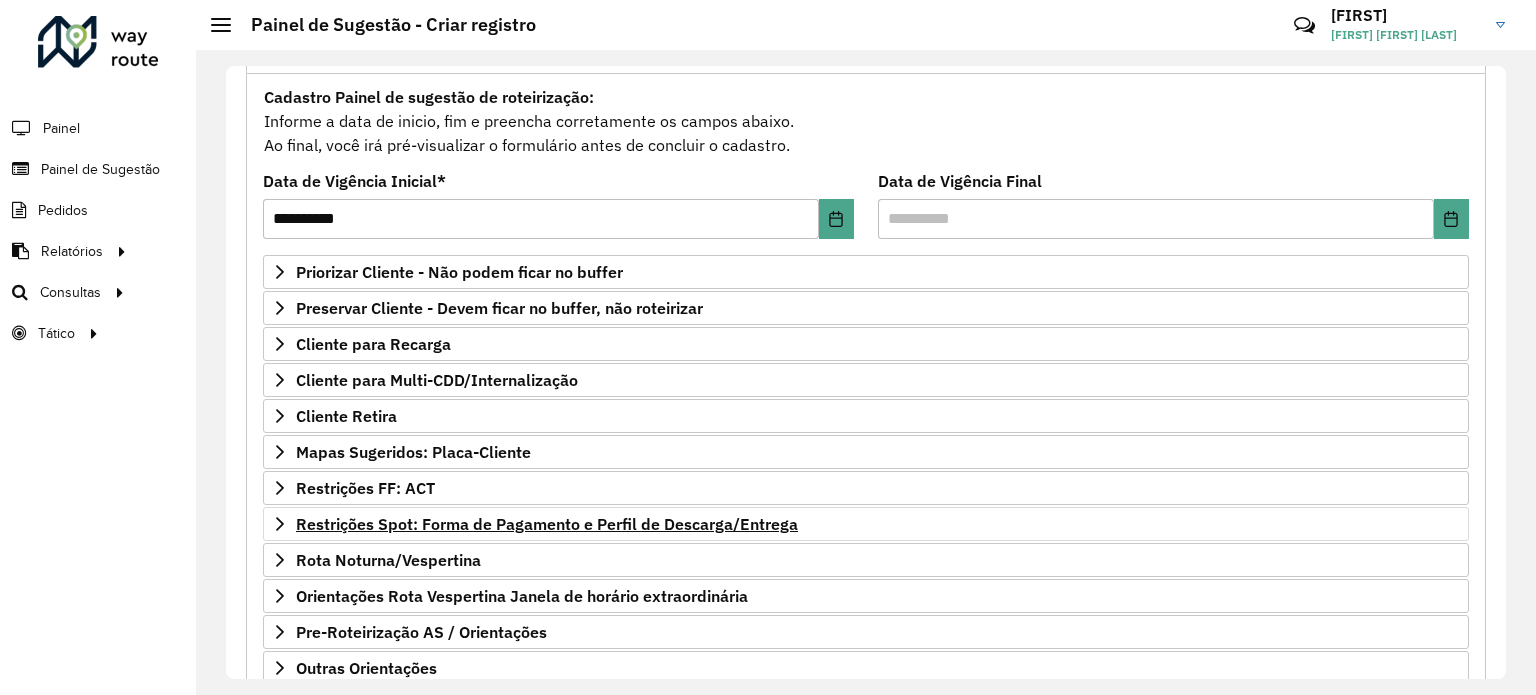 scroll, scrollTop: 294, scrollLeft: 0, axis: vertical 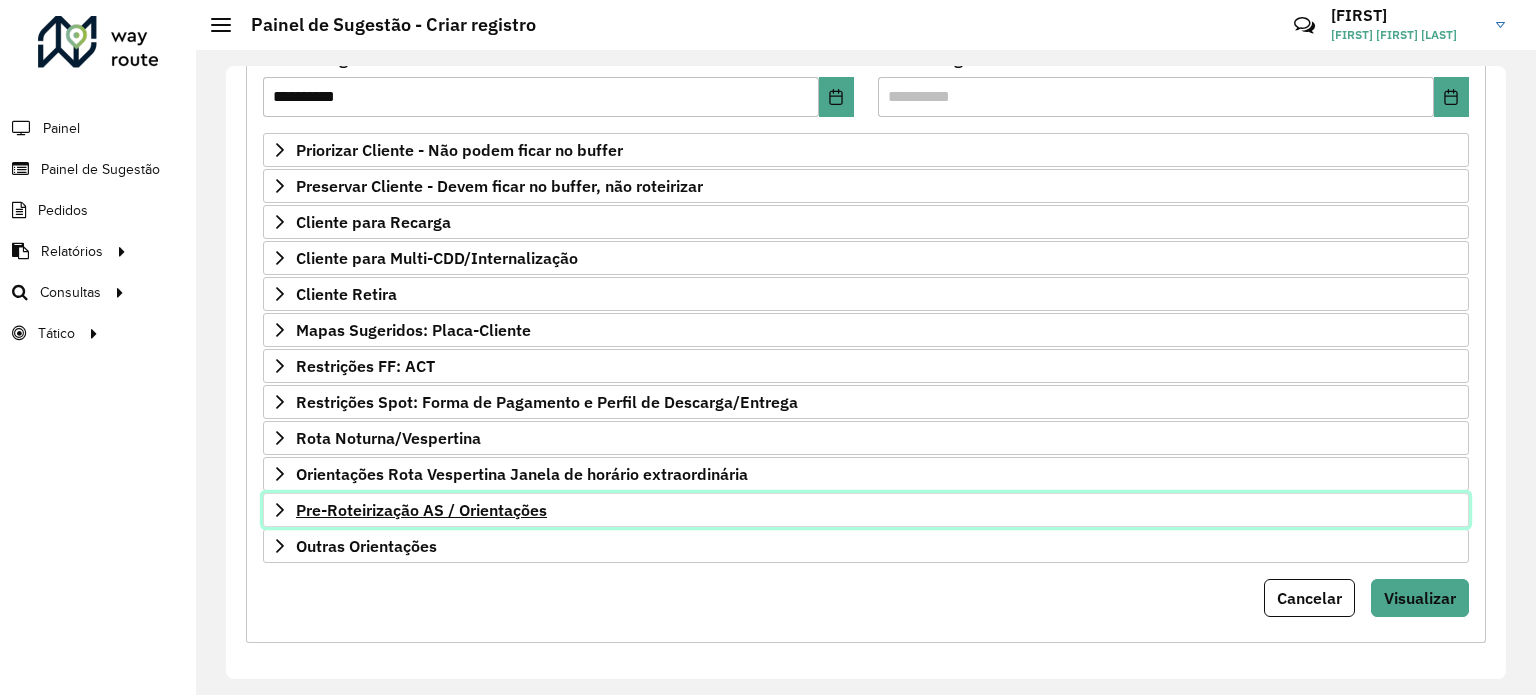click on "Pre-Roteirização AS / Orientações" at bounding box center (421, 510) 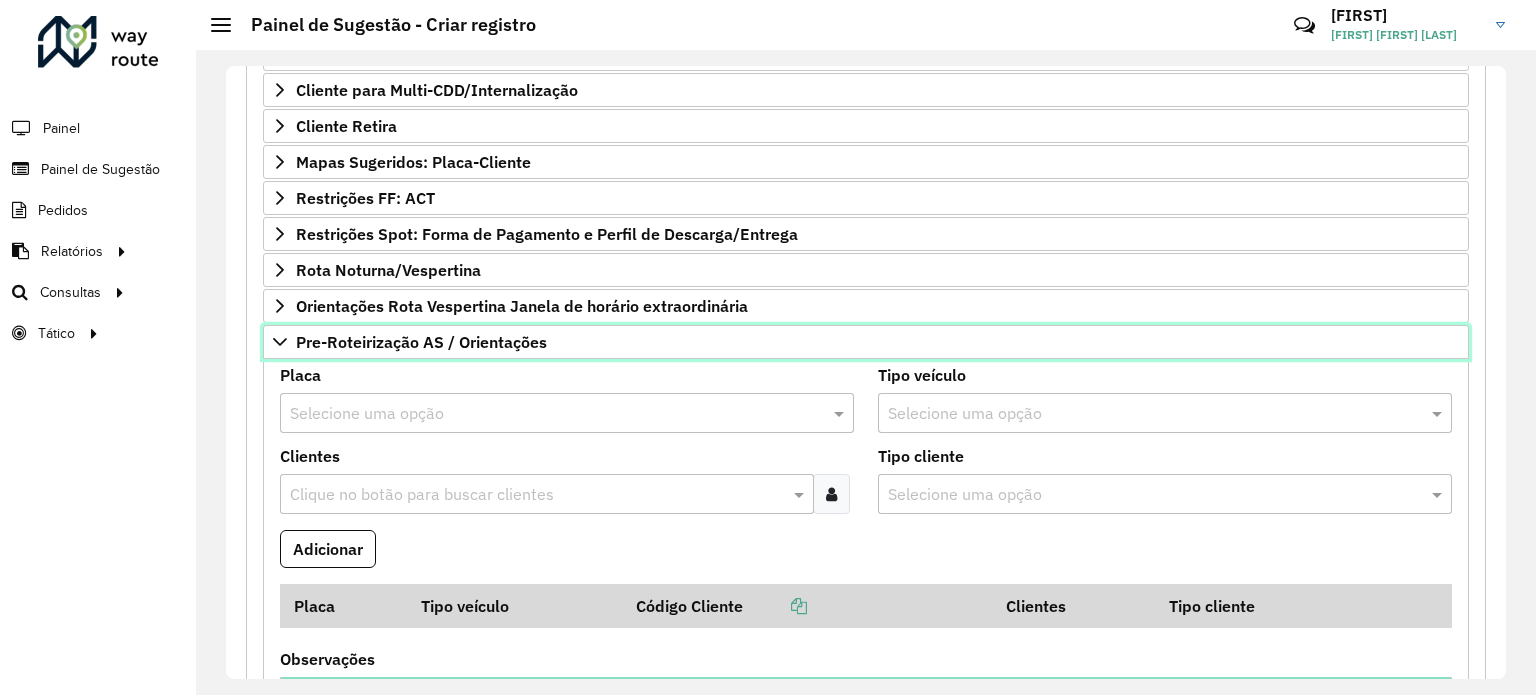 scroll, scrollTop: 494, scrollLeft: 0, axis: vertical 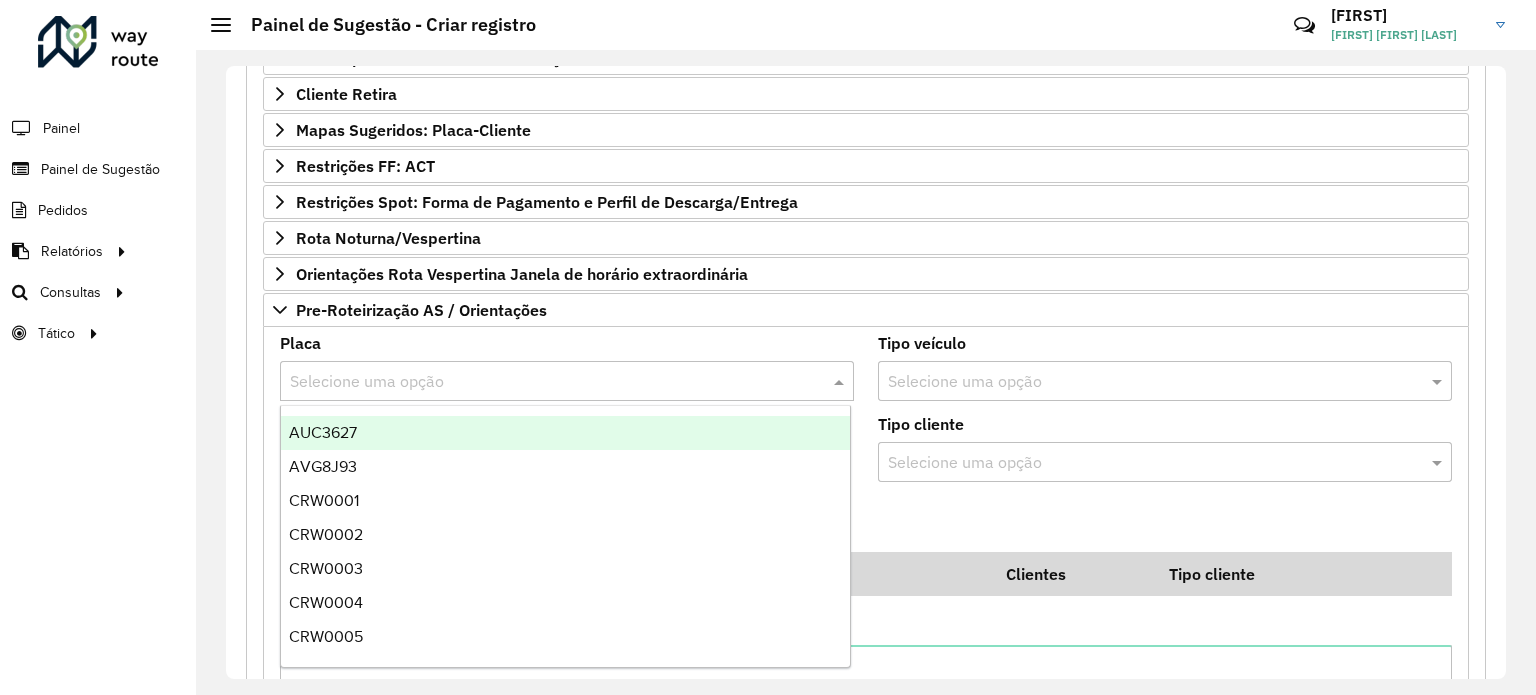 click at bounding box center (547, 382) 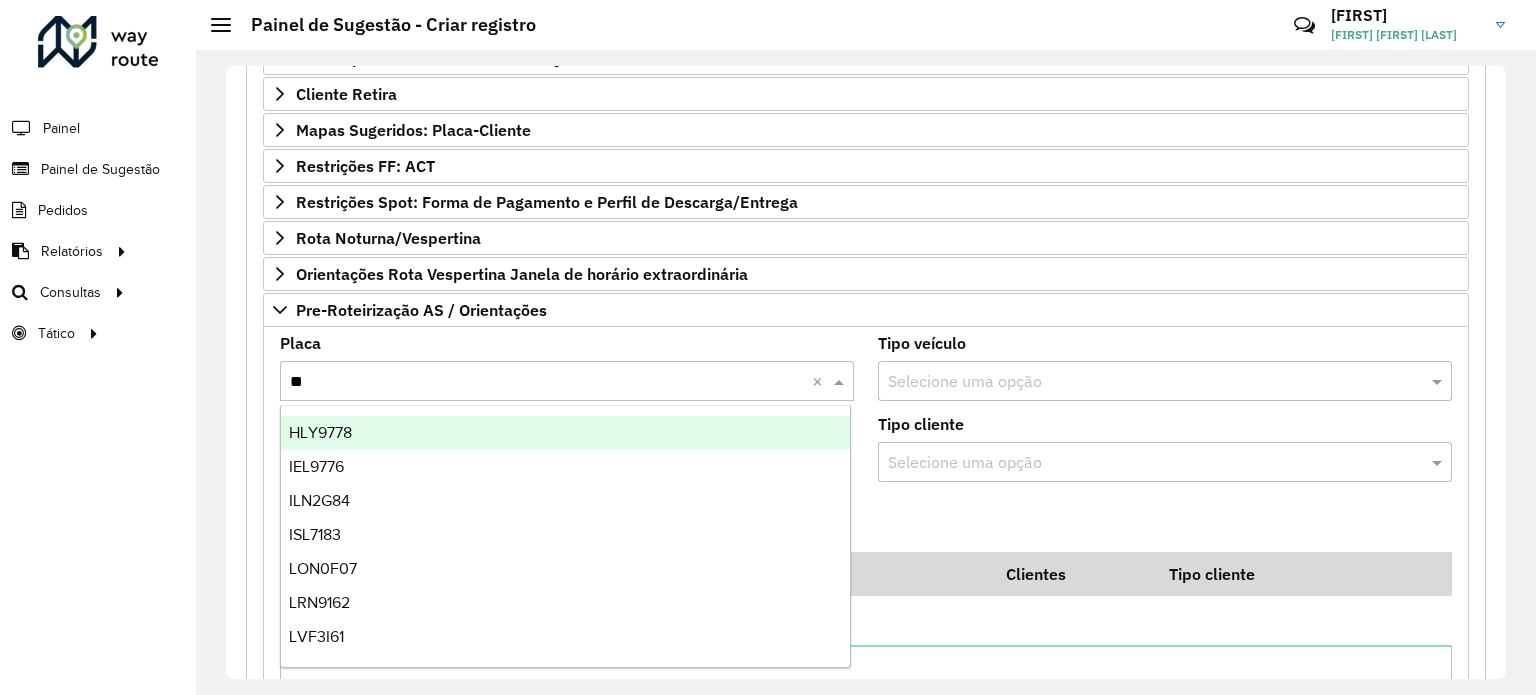 type on "***" 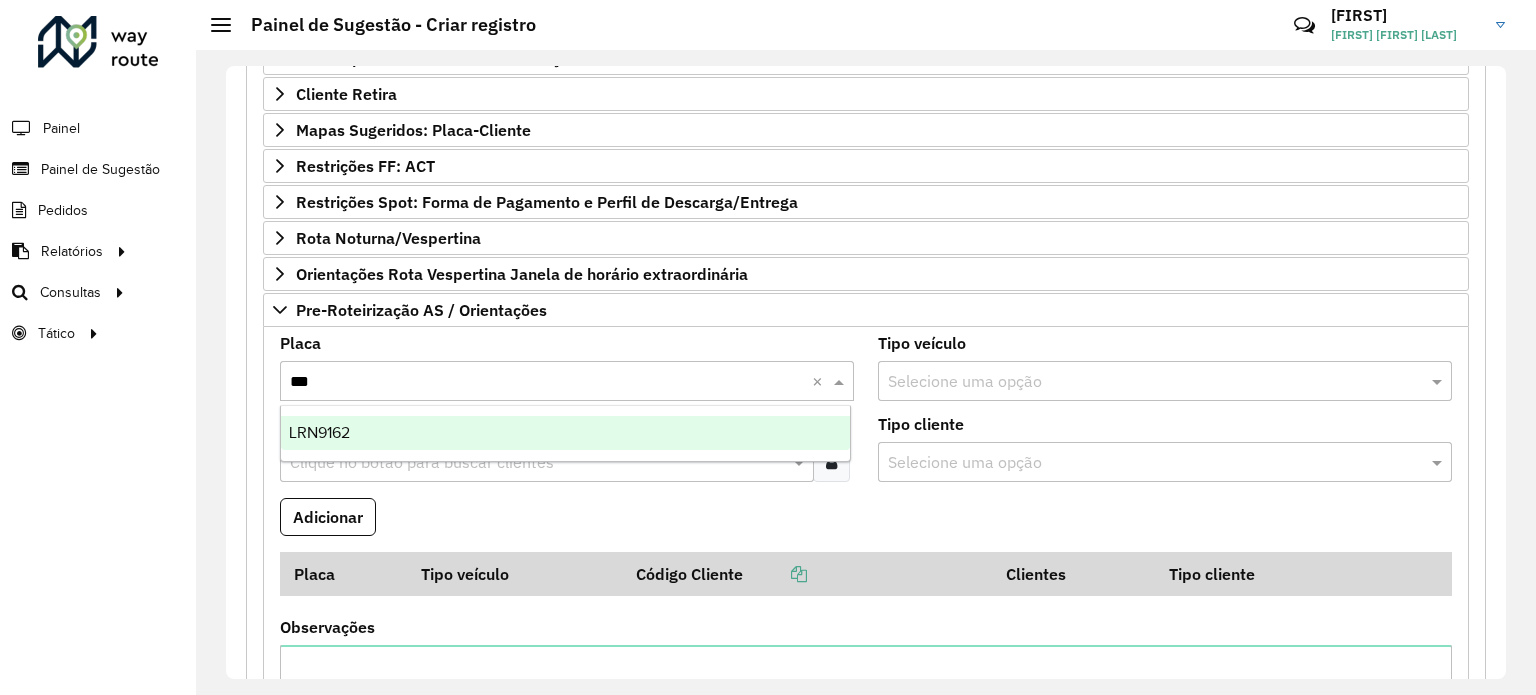 click on "LRN9162" at bounding box center (566, 433) 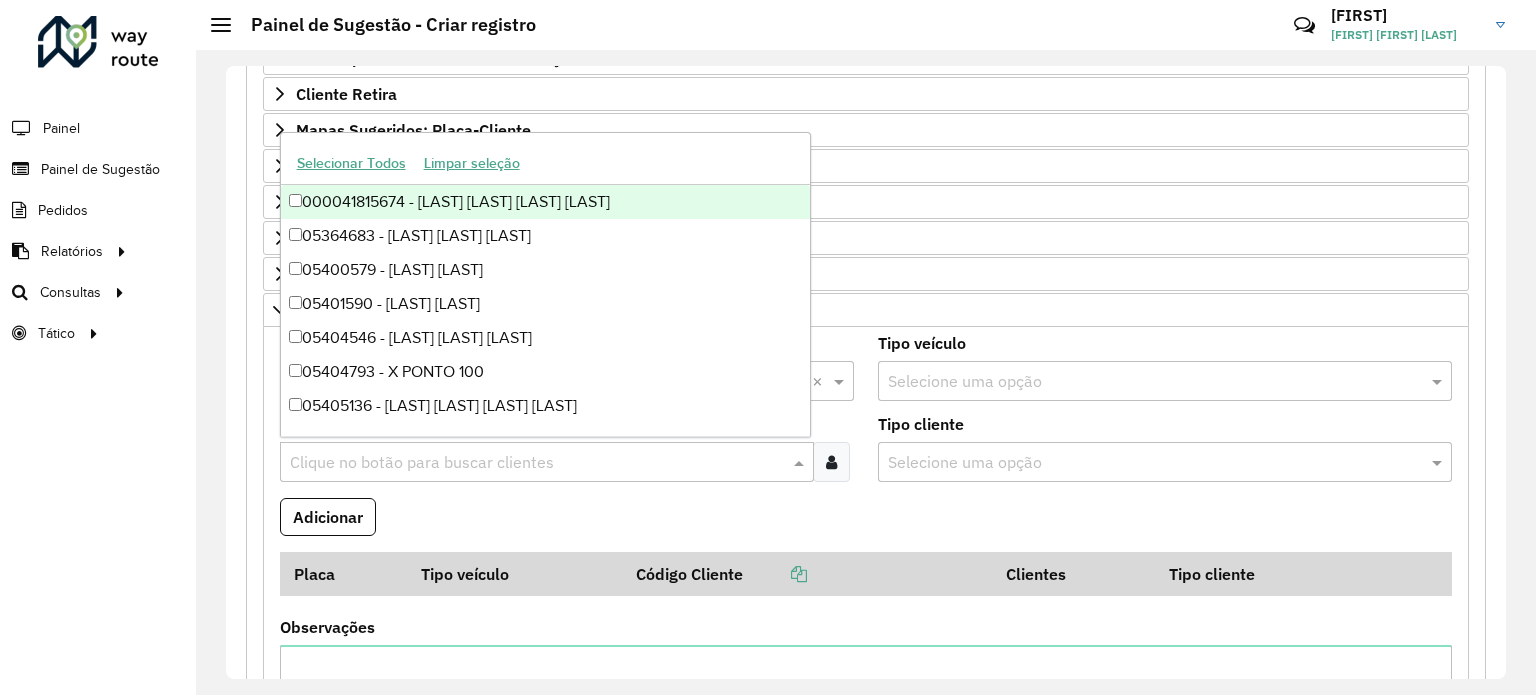 click on "Clique no botão para buscar clientes" at bounding box center [547, 462] 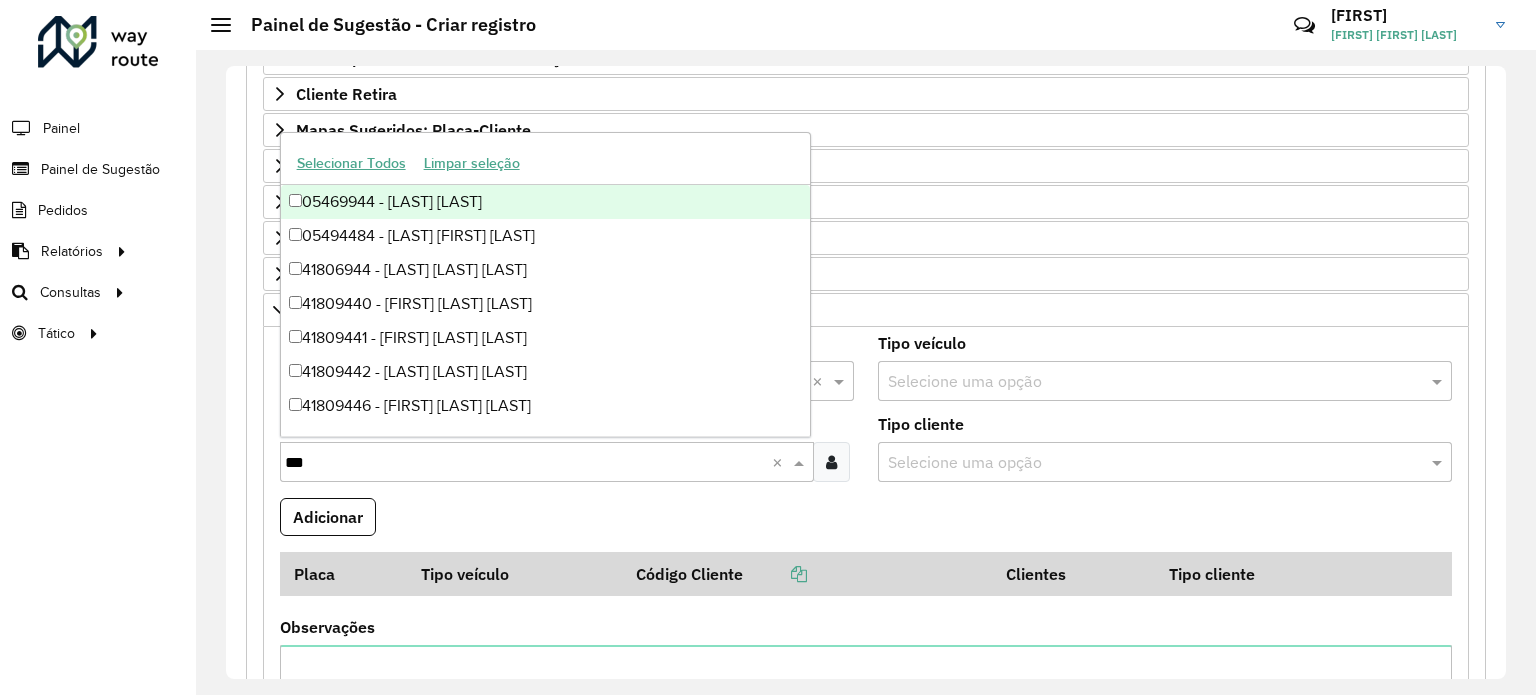 type on "****" 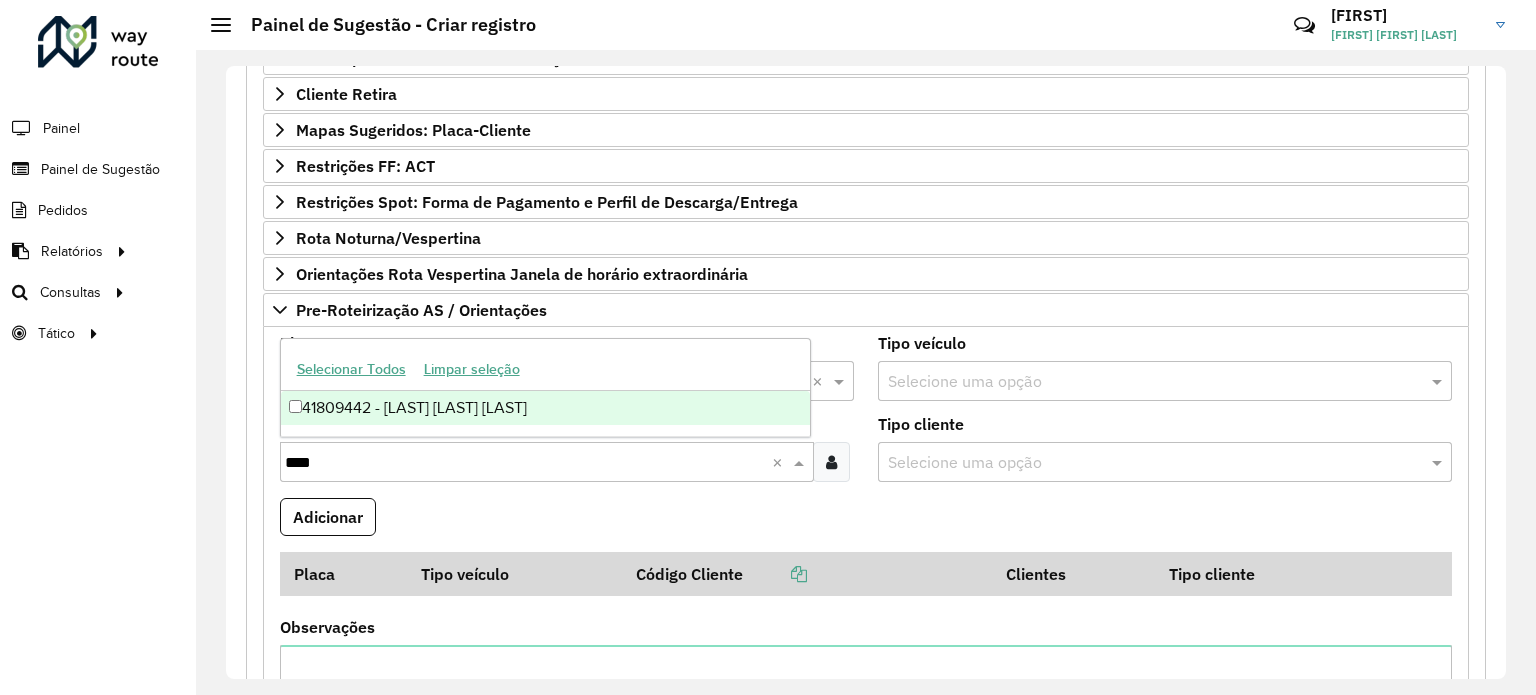 type 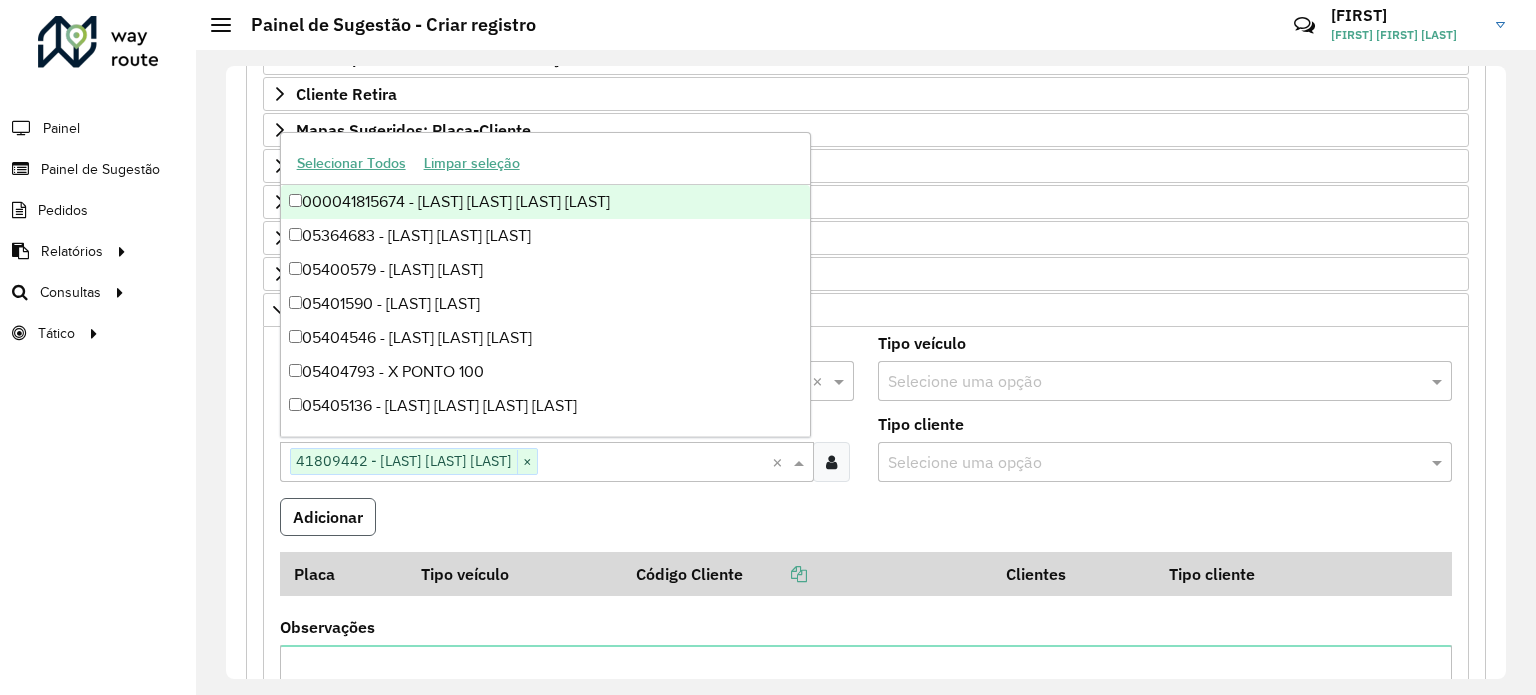 click on "Adicionar" at bounding box center [328, 517] 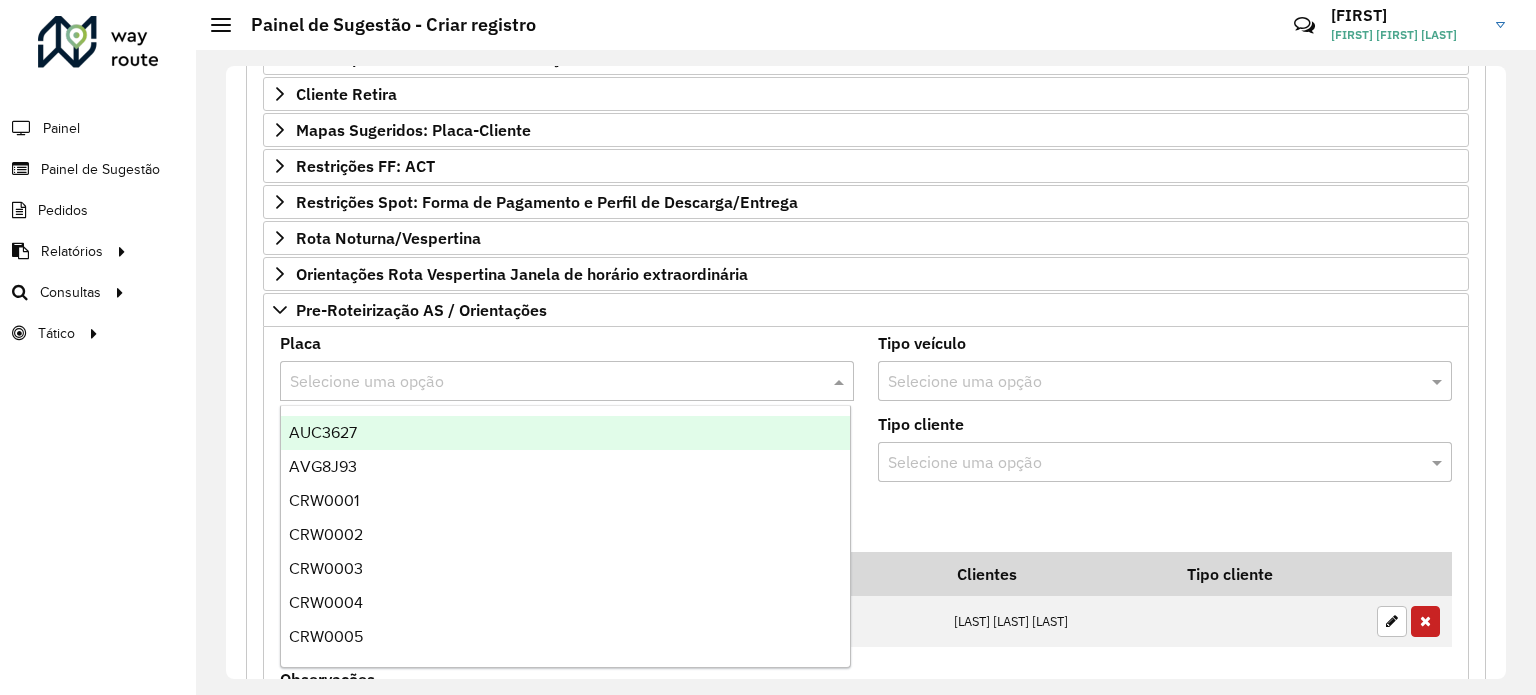 click at bounding box center (547, 382) 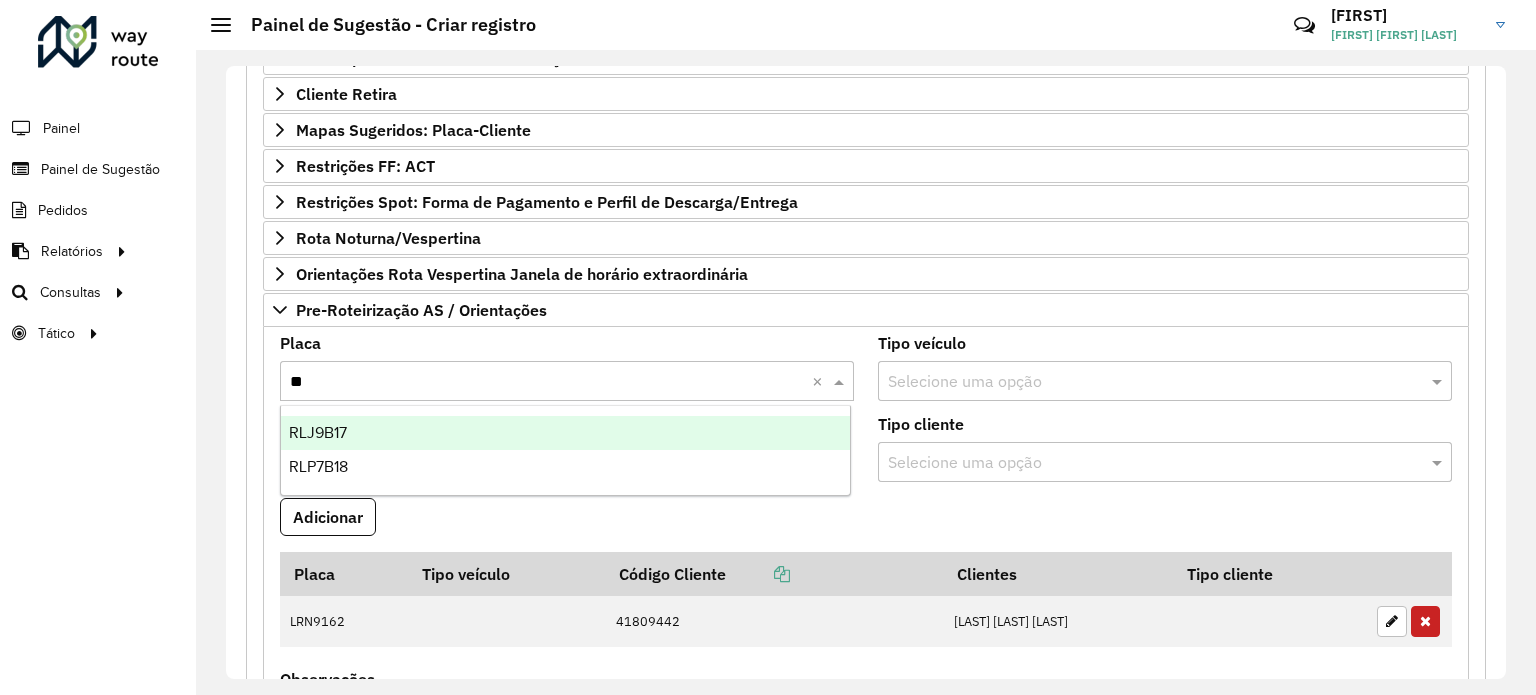 type on "***" 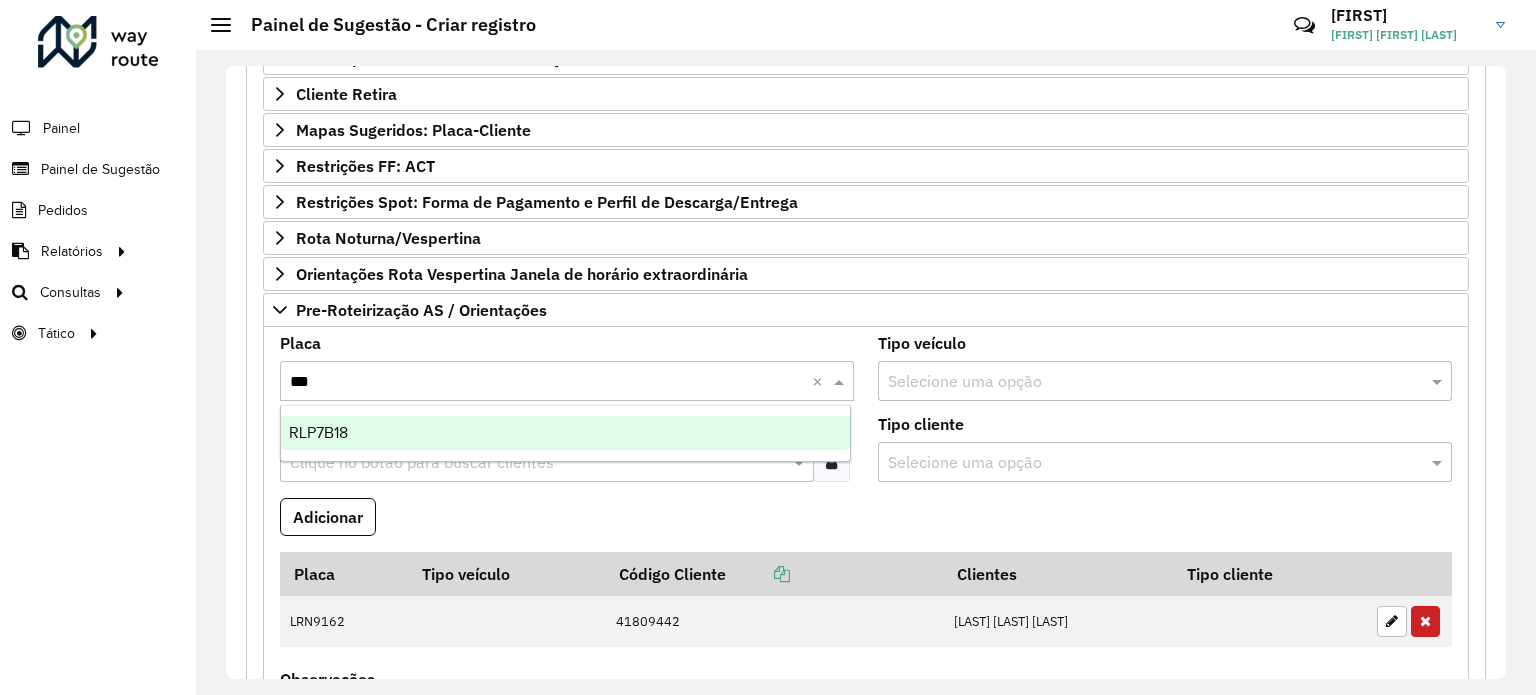 click on "RLP7B18" at bounding box center [566, 433] 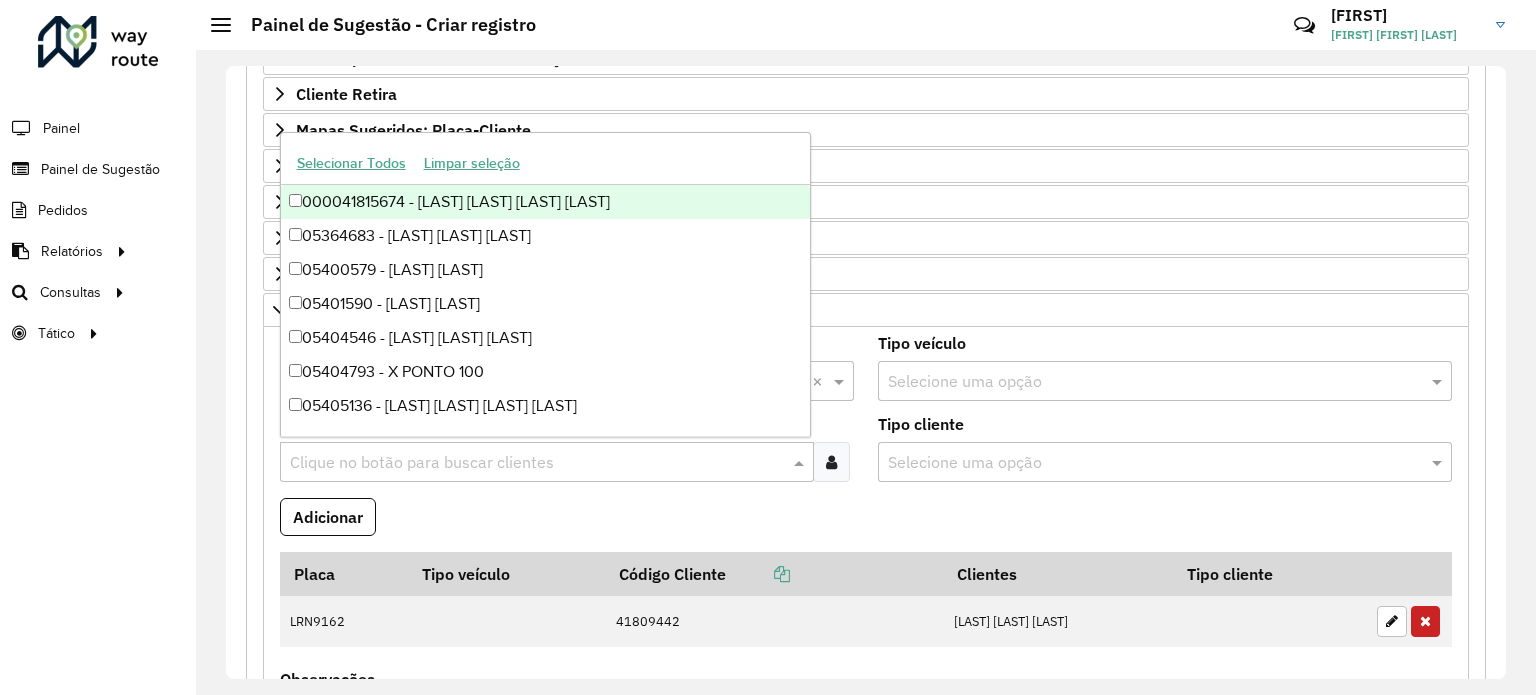 click at bounding box center [537, 463] 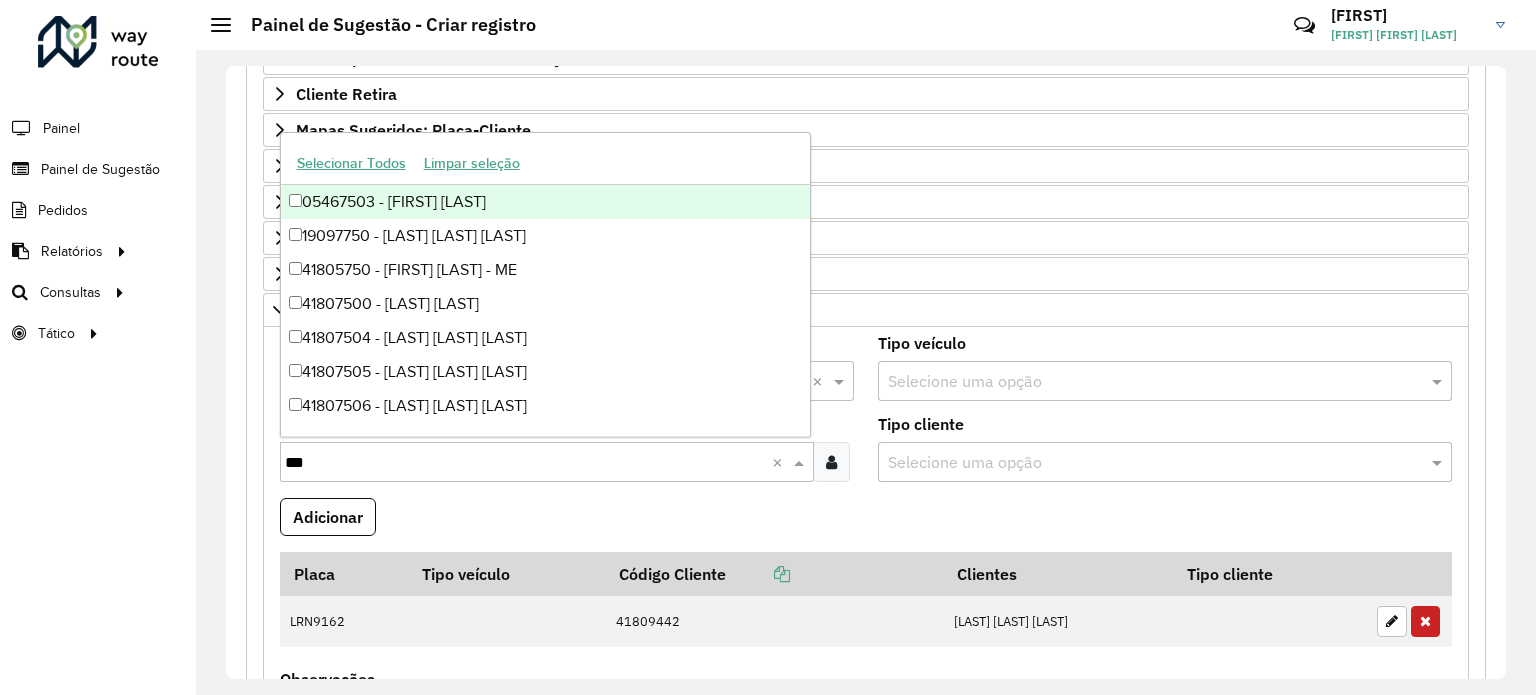 type on "****" 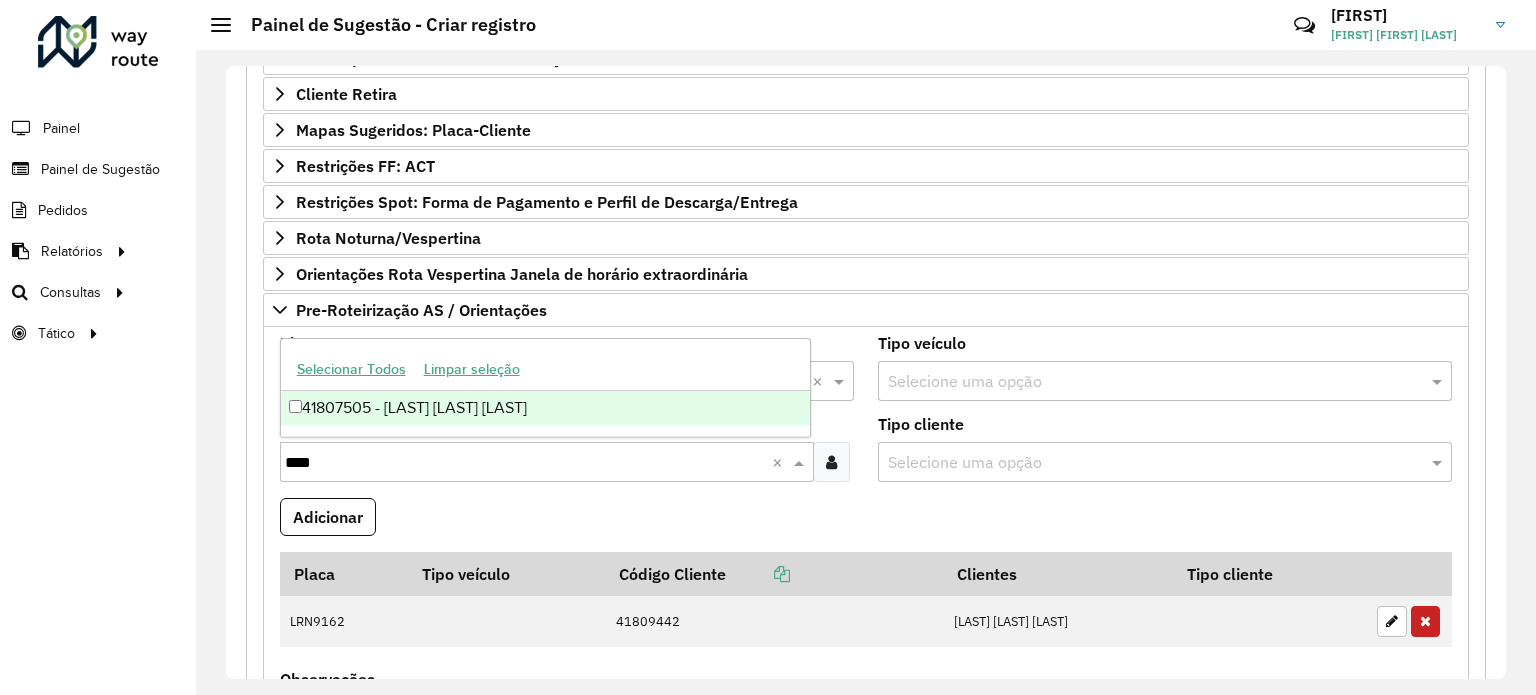 drag, startPoint x: 440, startPoint y: 414, endPoint x: 406, endPoint y: 437, distance: 41.04875 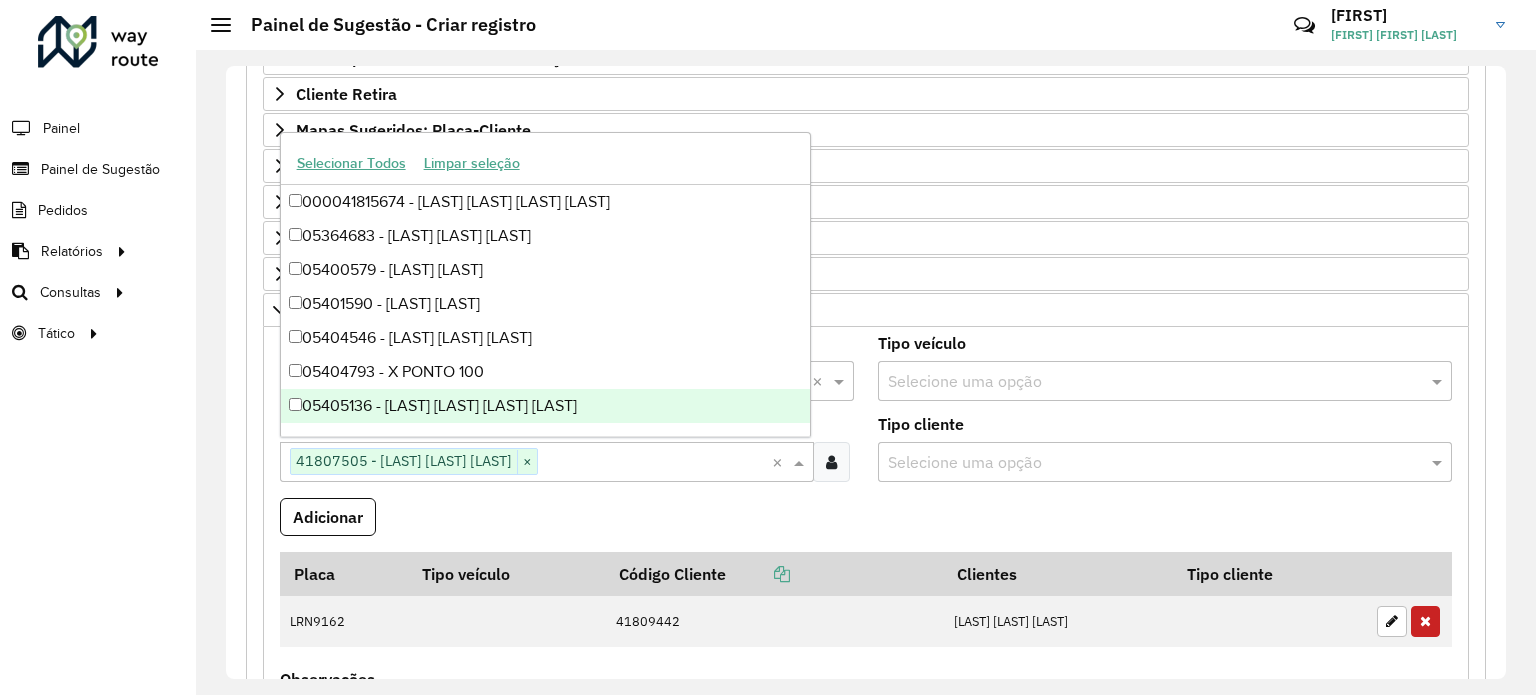 drag, startPoint x: 322, startPoint y: 515, endPoint x: 339, endPoint y: 499, distance: 23.345236 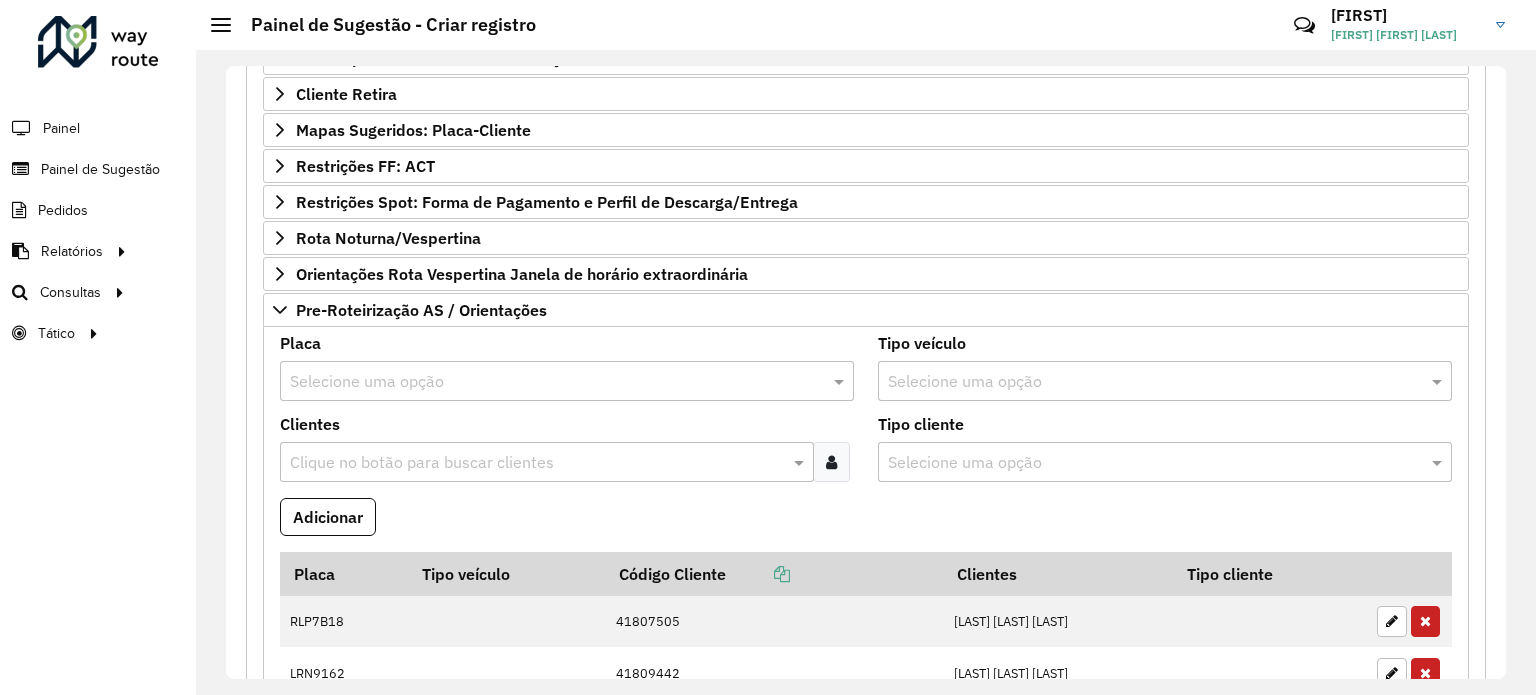 click on "Selecione uma opção" at bounding box center [567, 381] 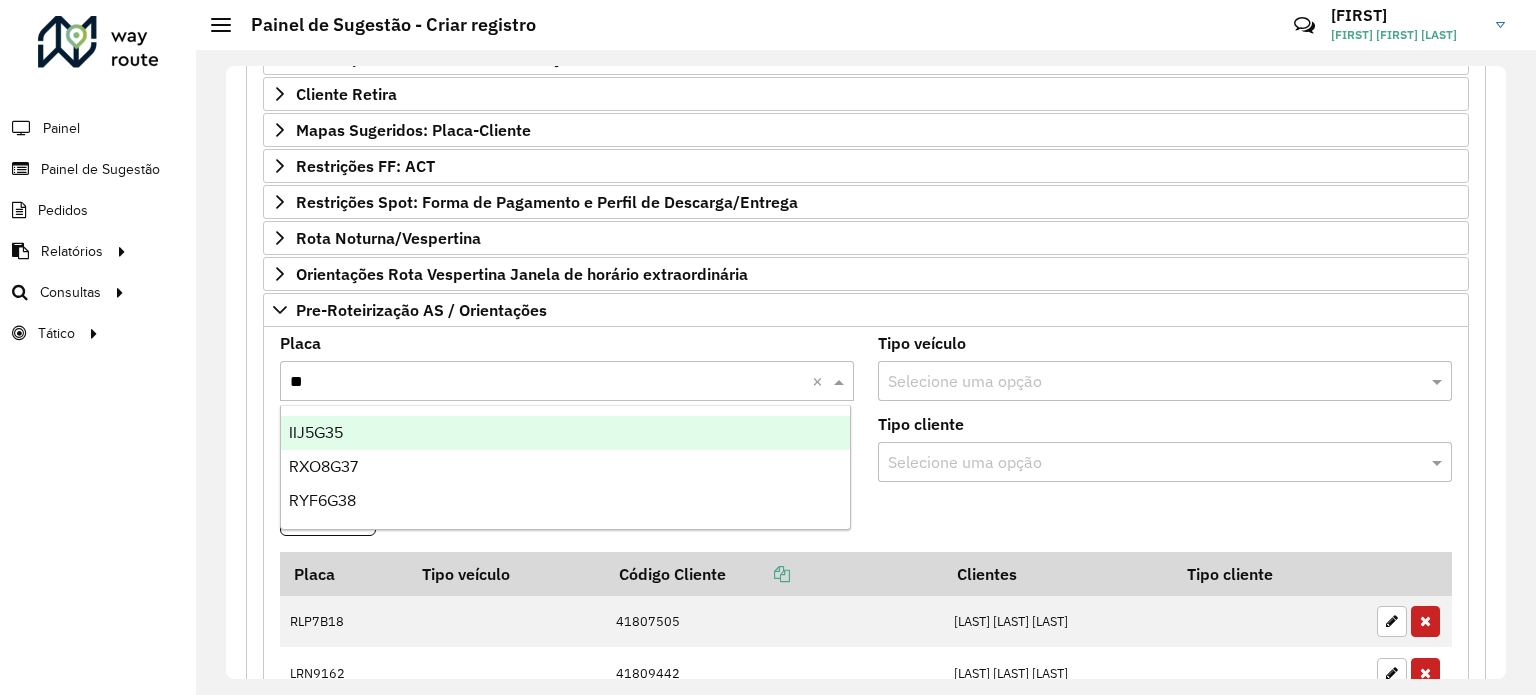 type on "***" 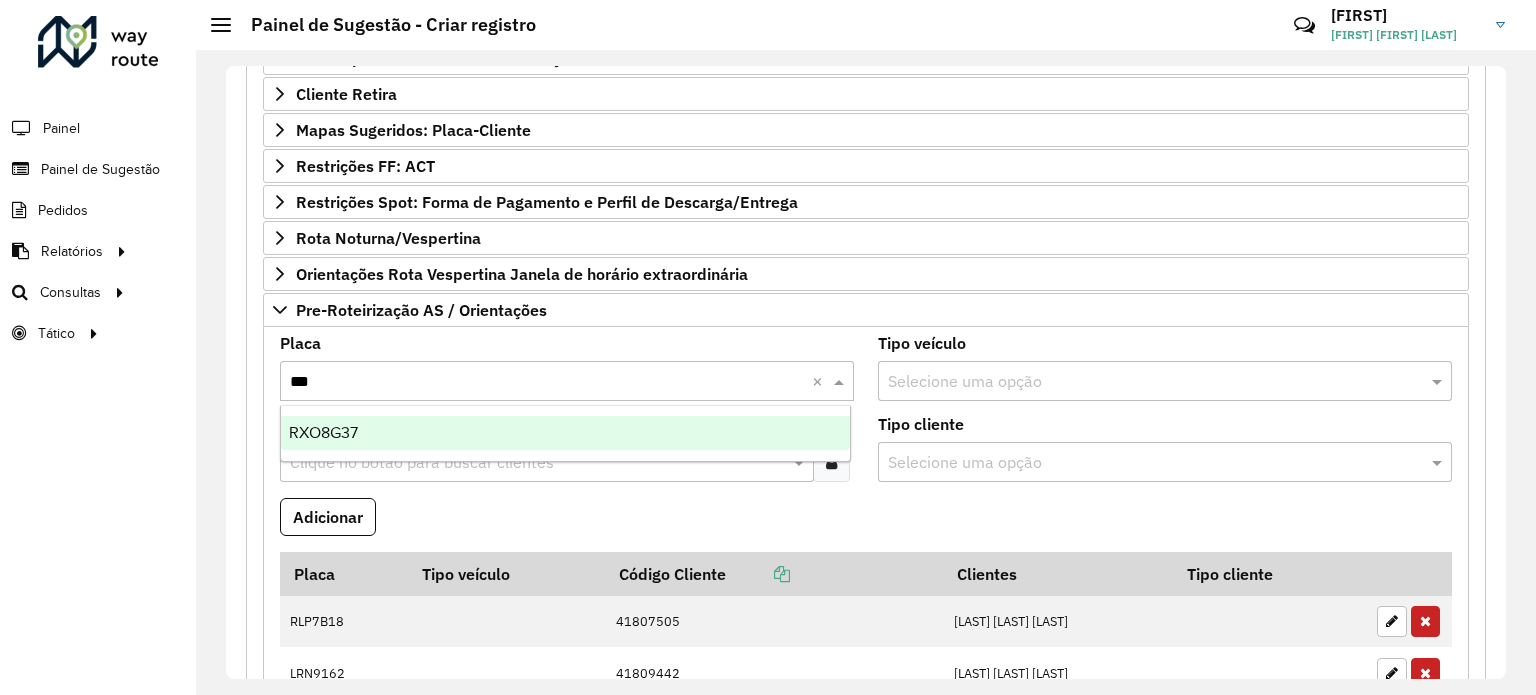 click on "RXO8G37" at bounding box center (566, 433) 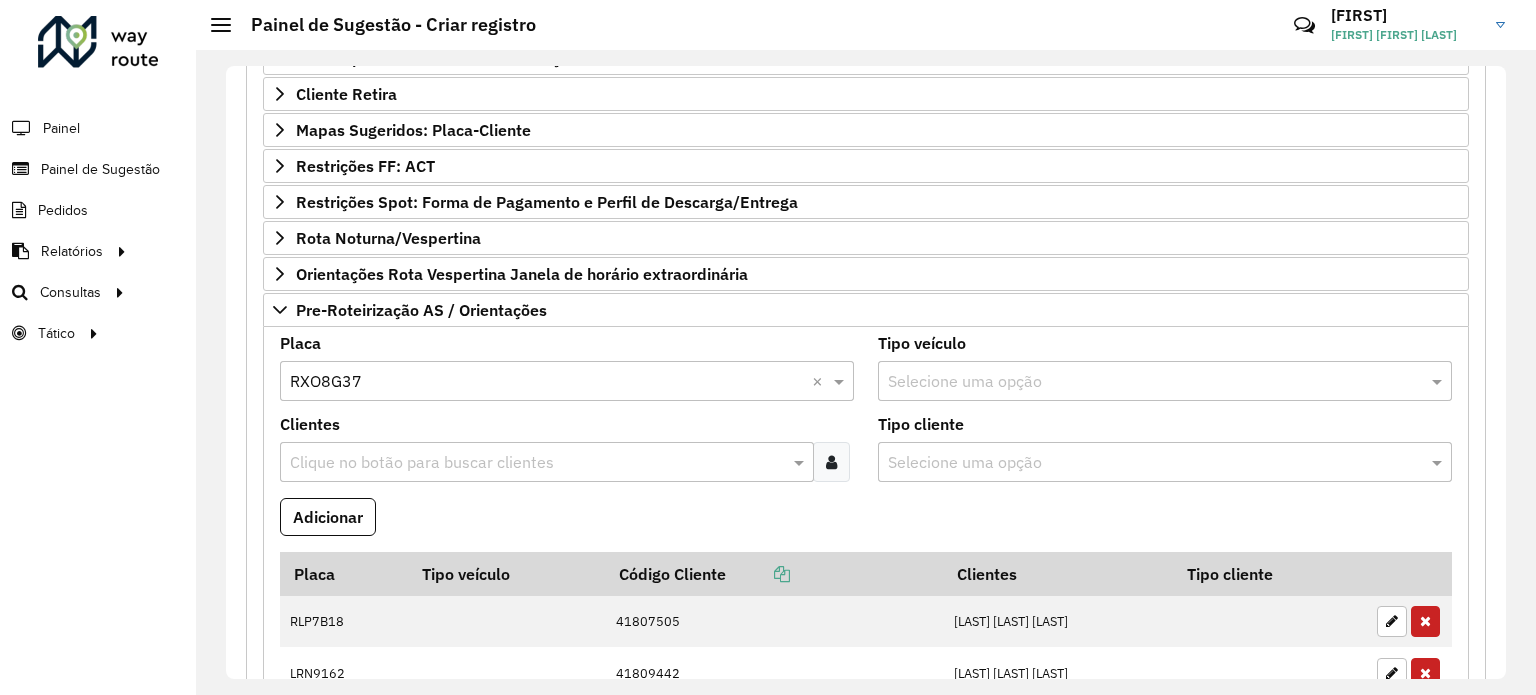 click at bounding box center [537, 463] 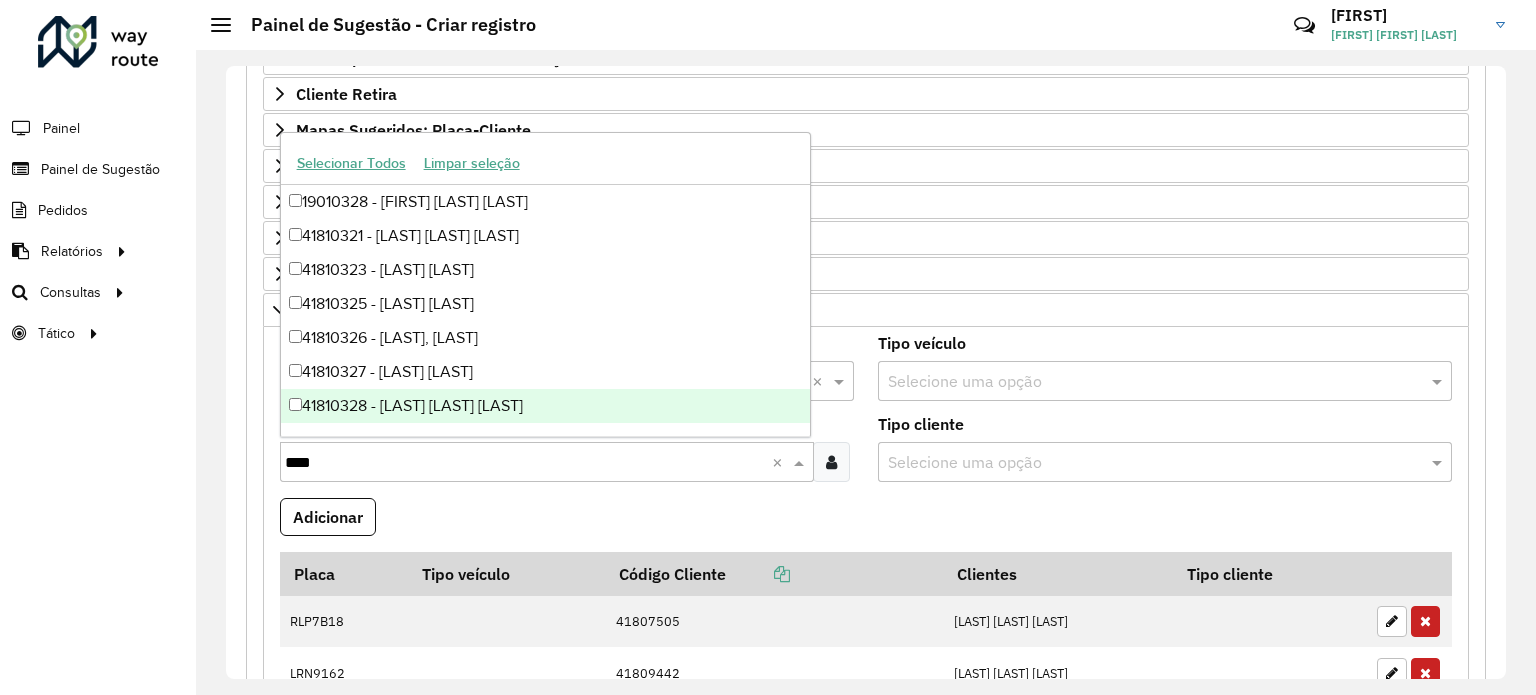 type on "*****" 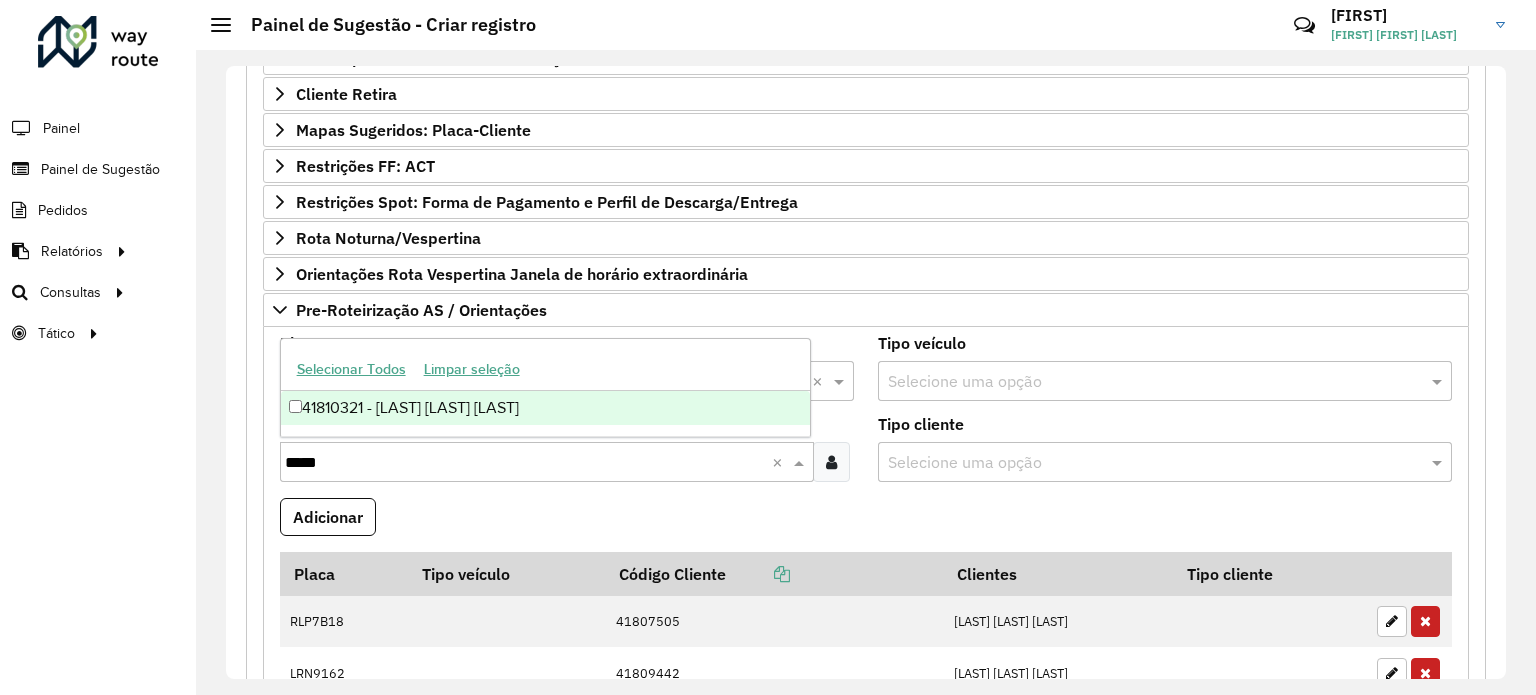 click on "41810321 - DESCO SUPER E ATACAD" at bounding box center [546, 408] 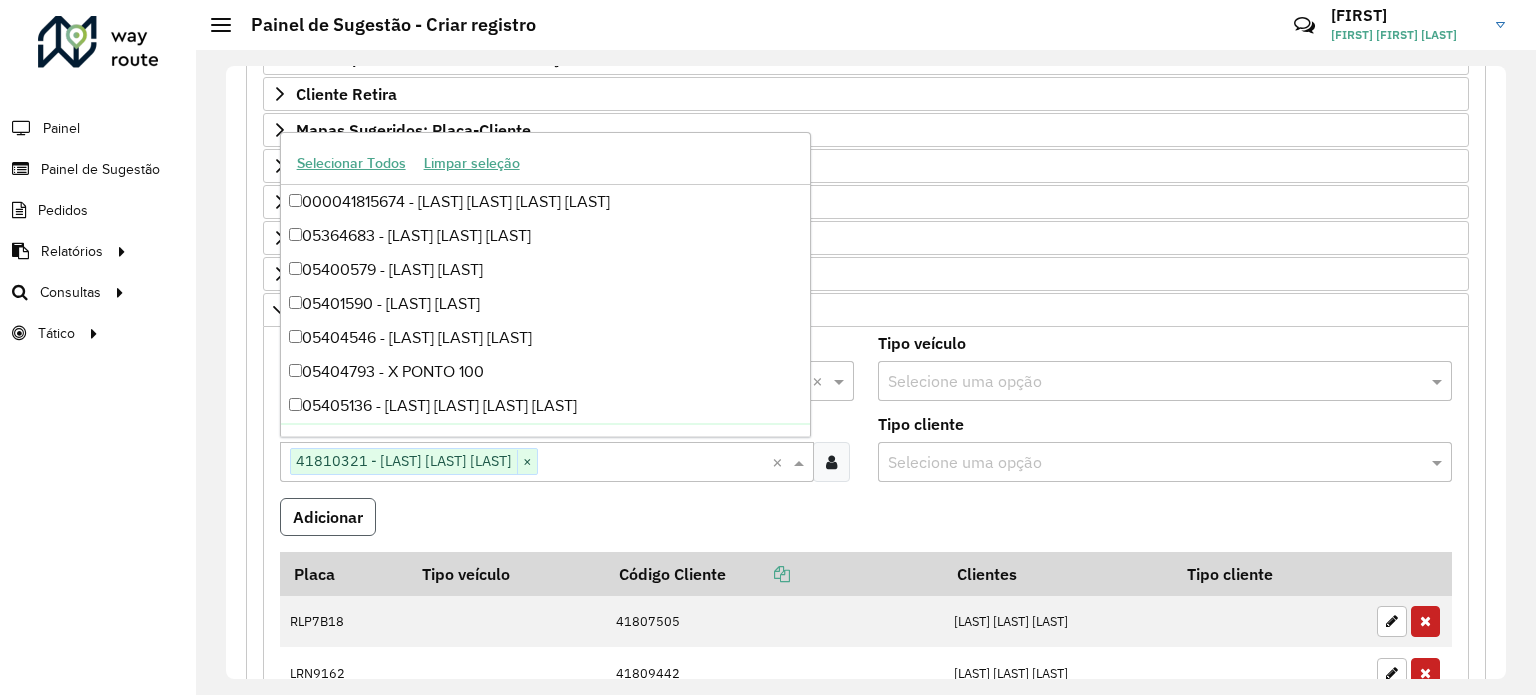 click on "Adicionar" at bounding box center (328, 517) 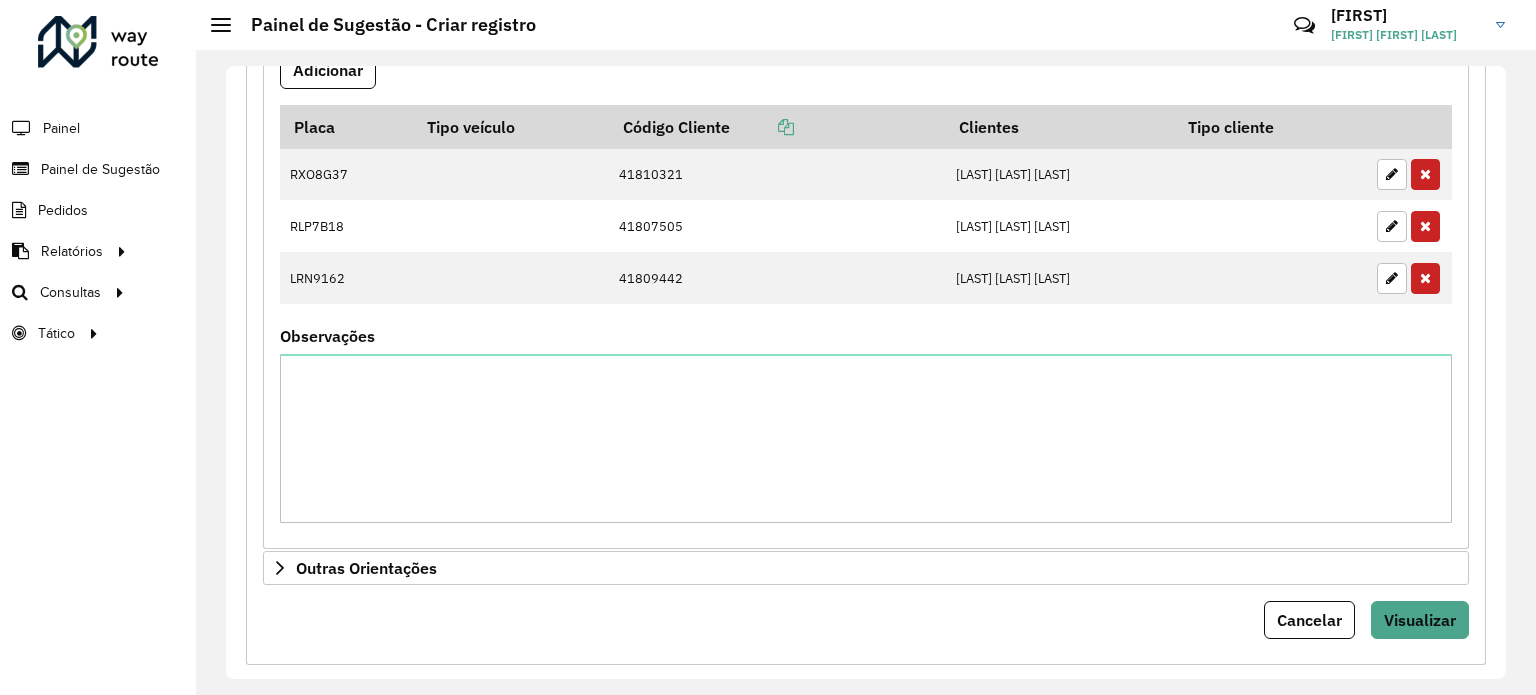 scroll, scrollTop: 962, scrollLeft: 0, axis: vertical 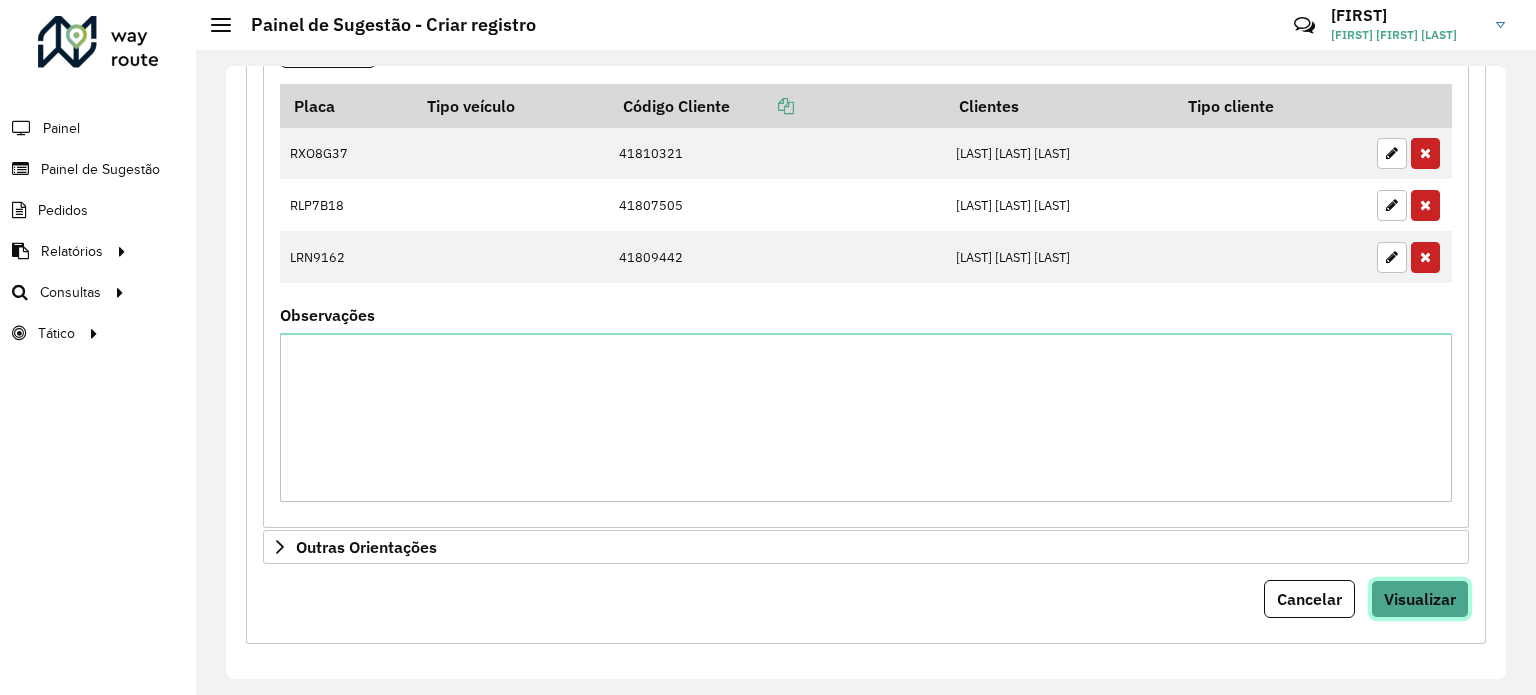 click on "Visualizar" at bounding box center (1420, 599) 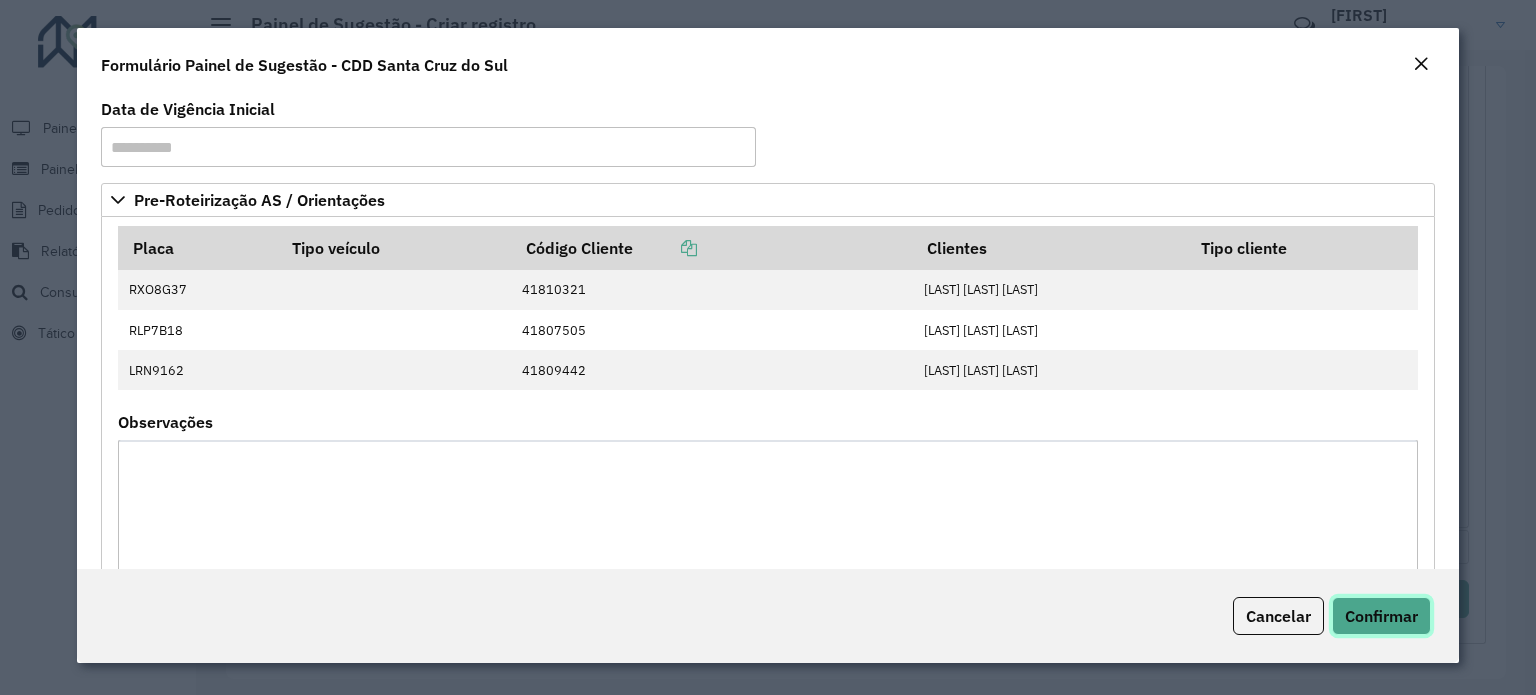 click on "Confirmar" 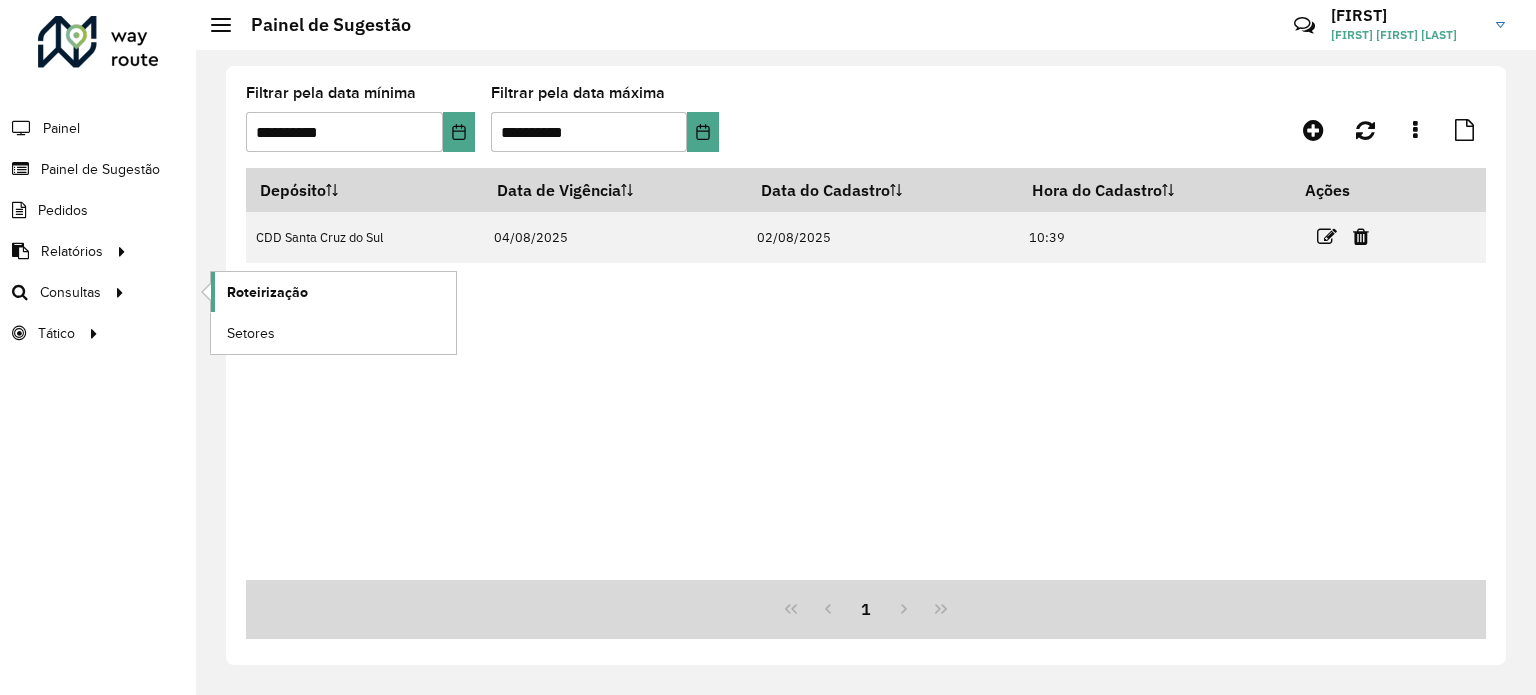 click on "Roteirização" 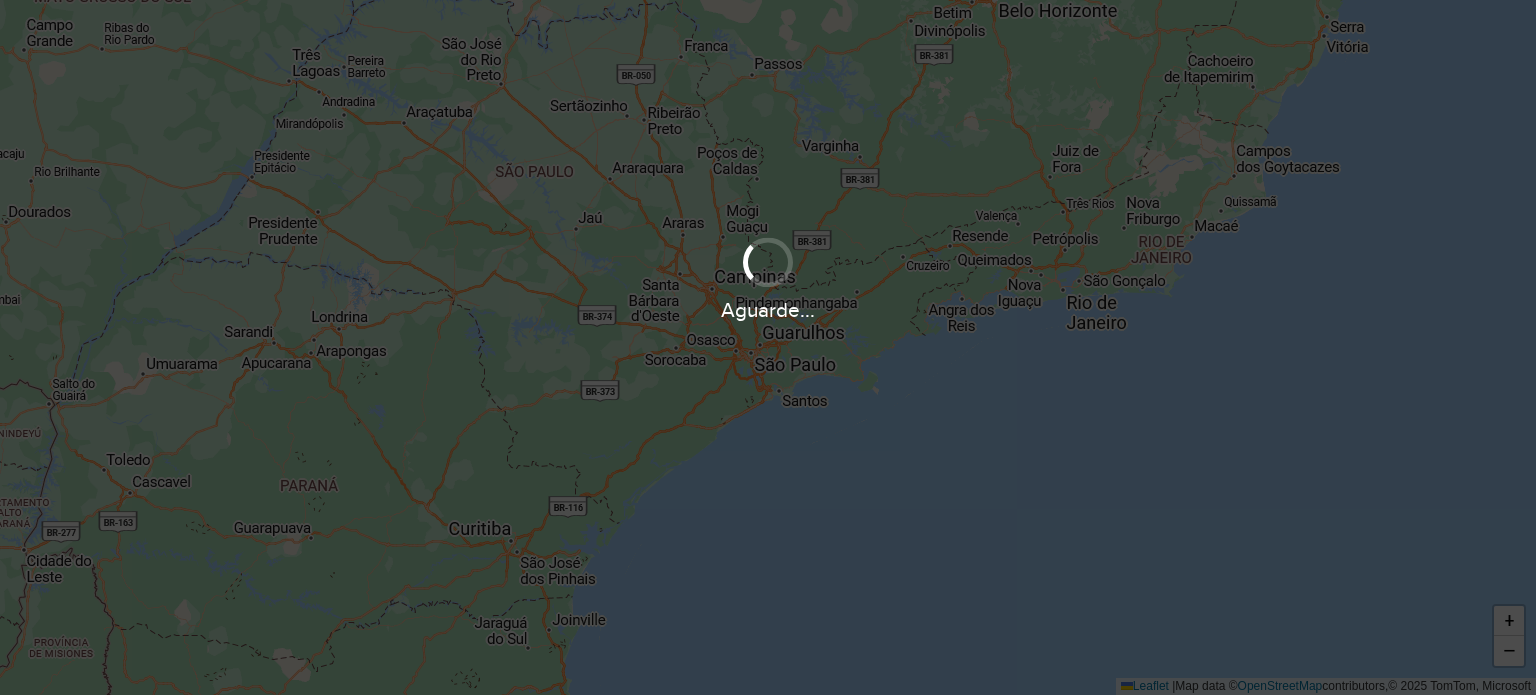scroll, scrollTop: 0, scrollLeft: 0, axis: both 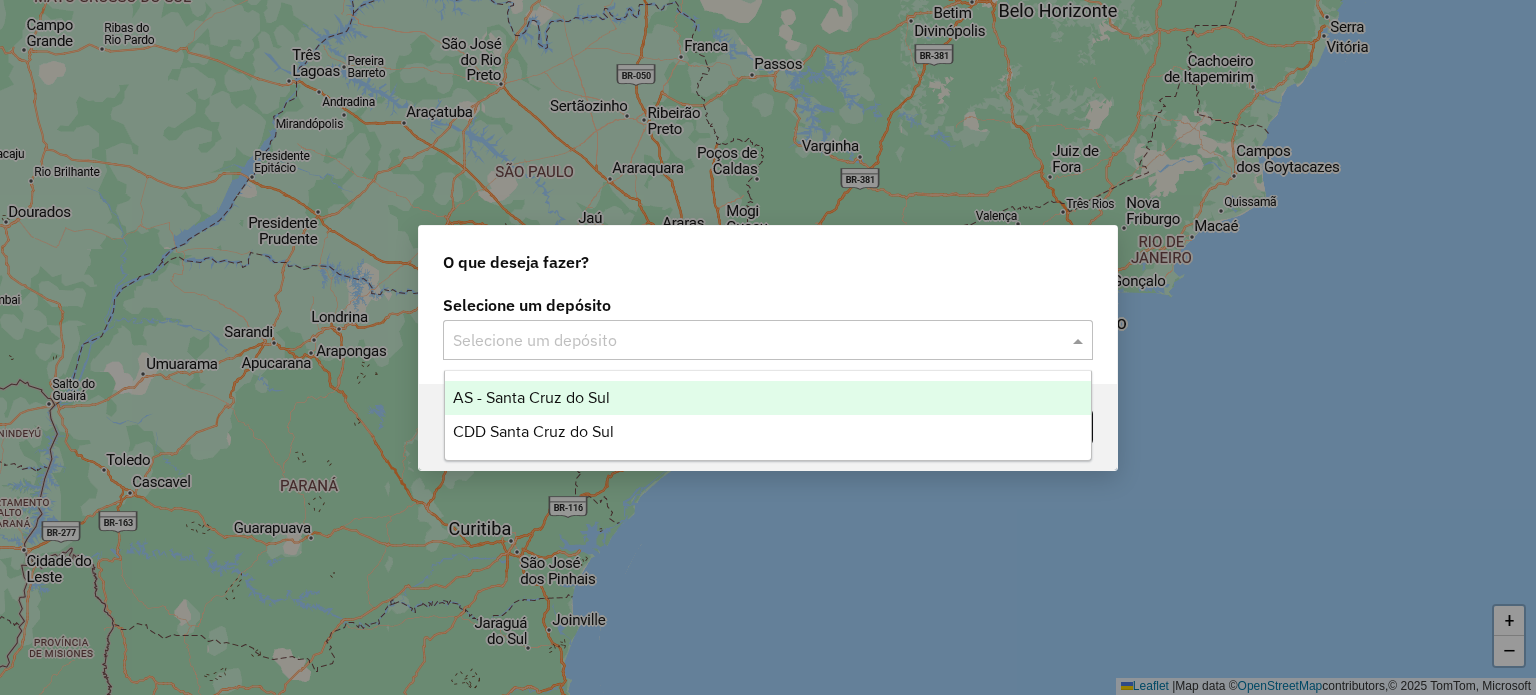 click 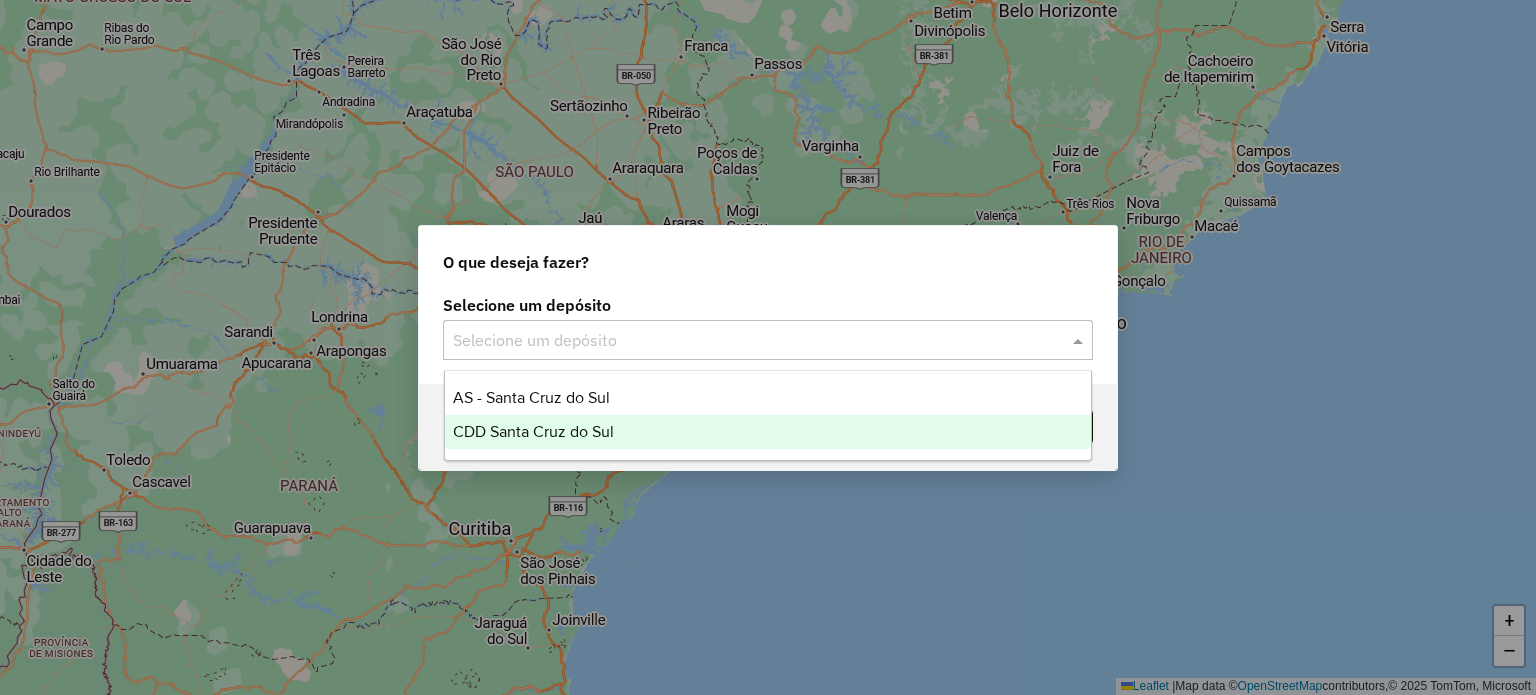 click on "CDD Santa Cruz do Sul" at bounding box center (533, 431) 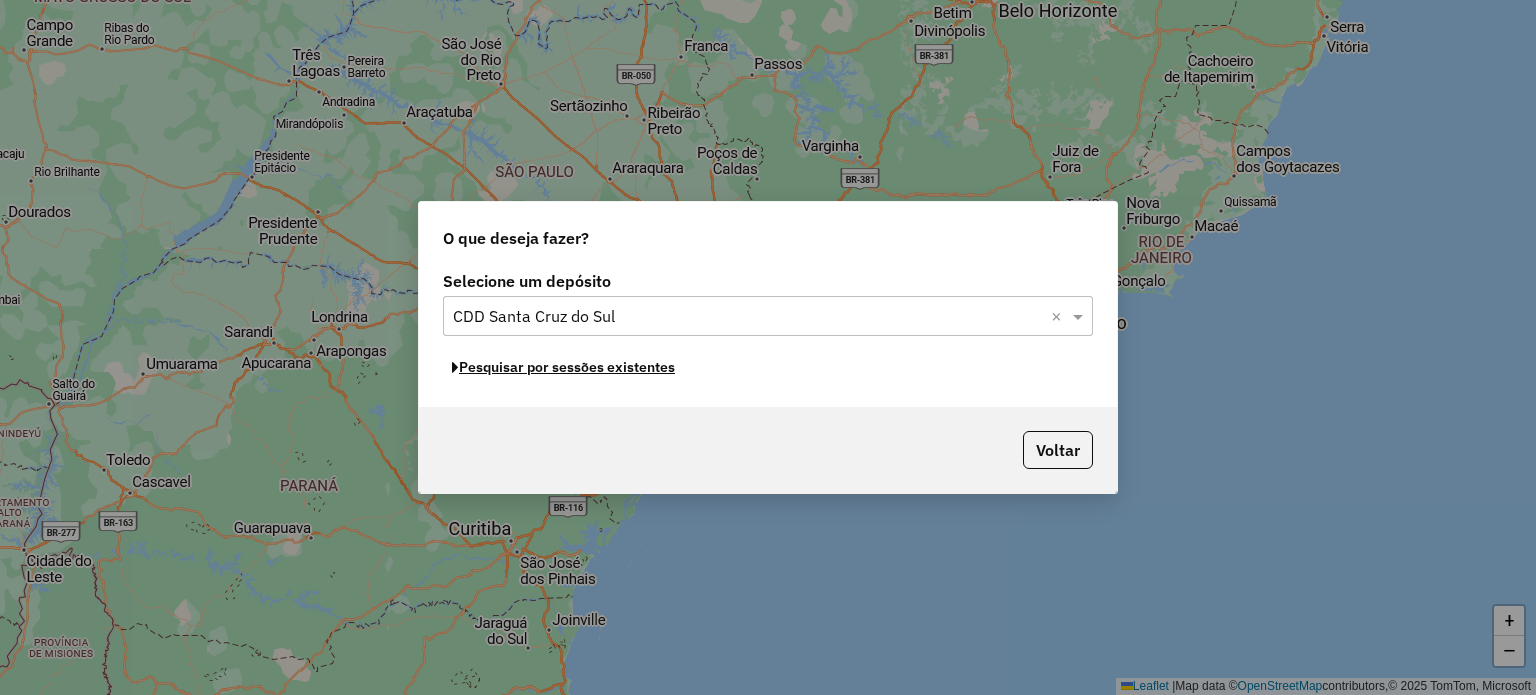click on "Pesquisar por sessões existentes" 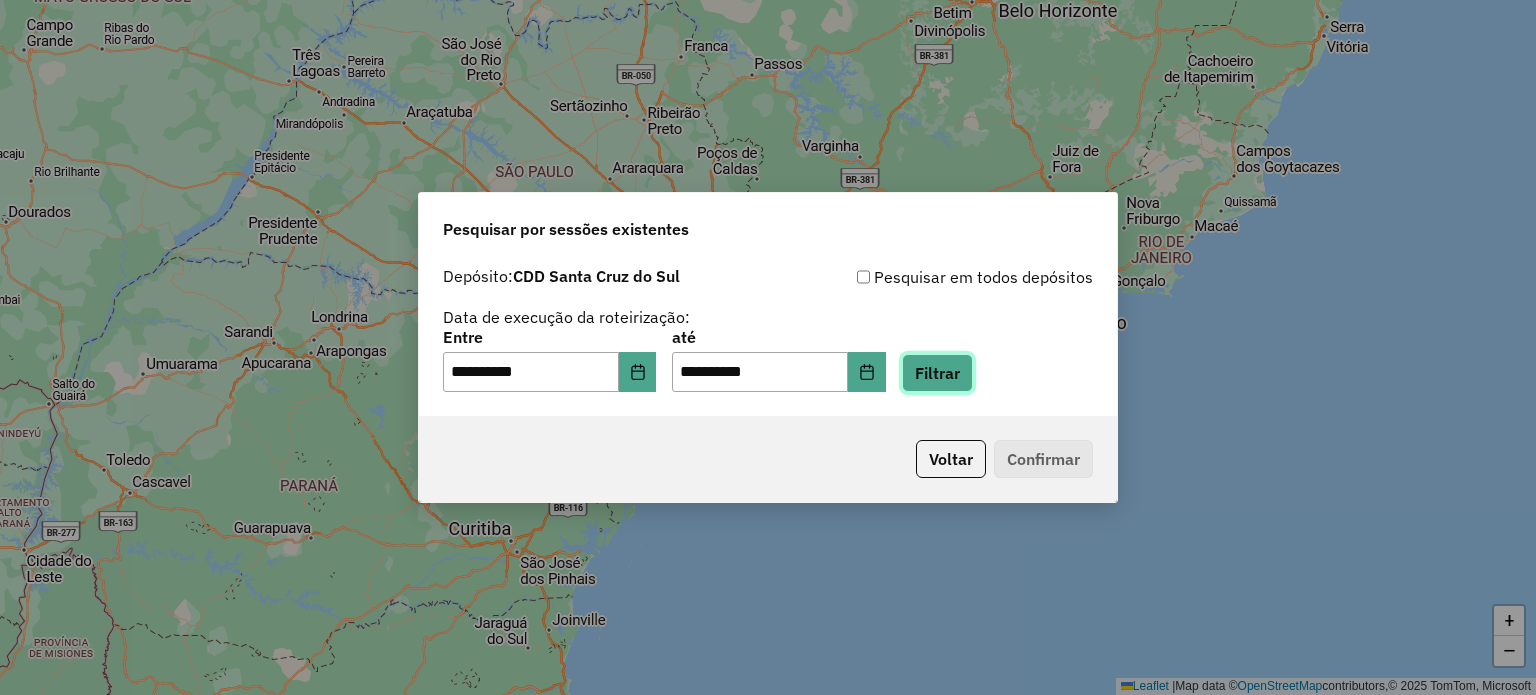 click on "Filtrar" 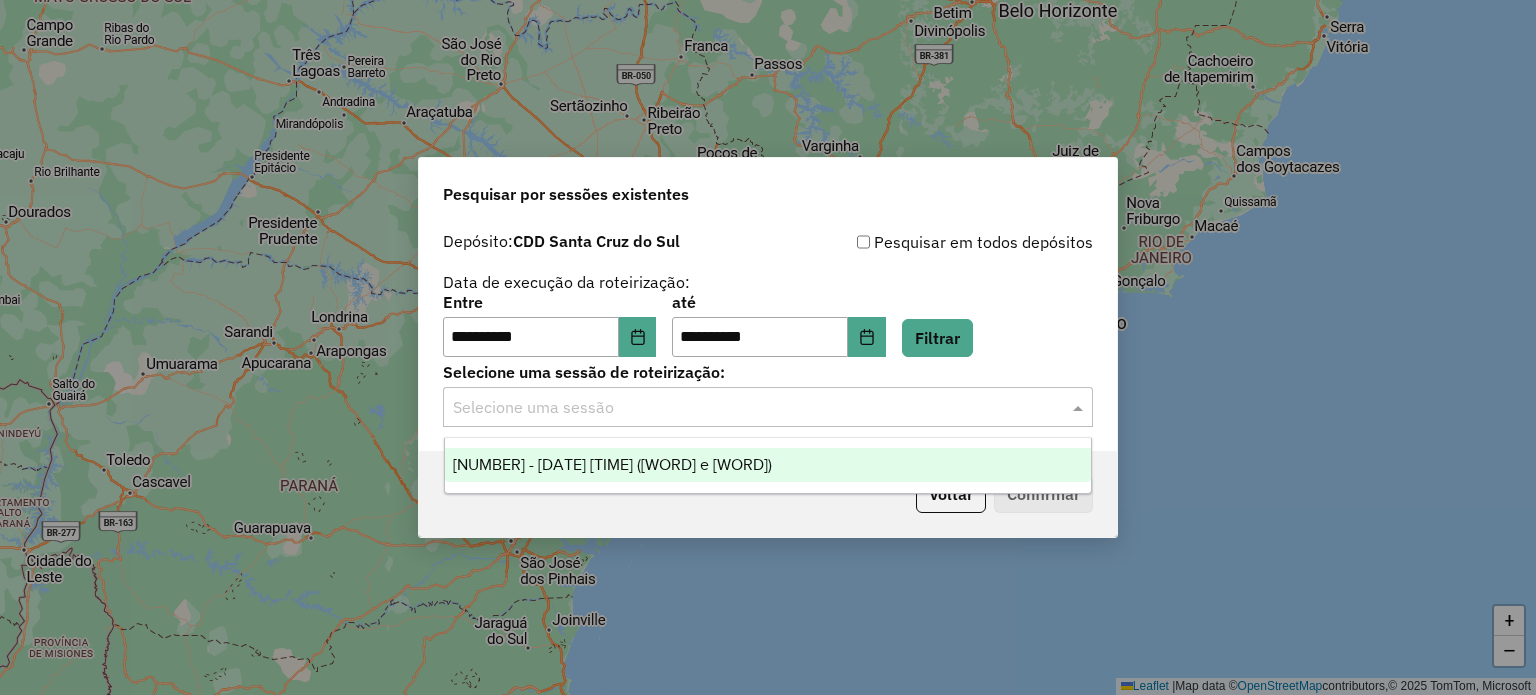 click 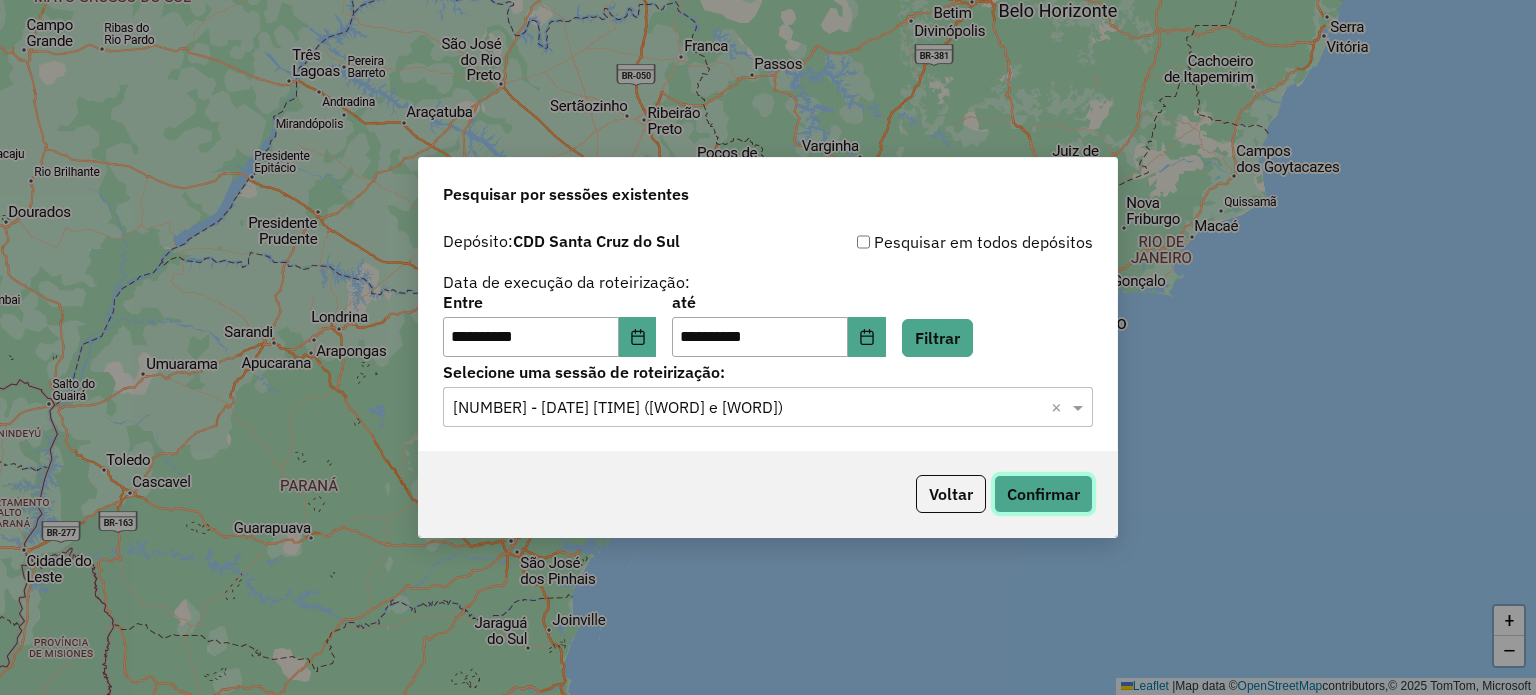 click on "Confirmar" 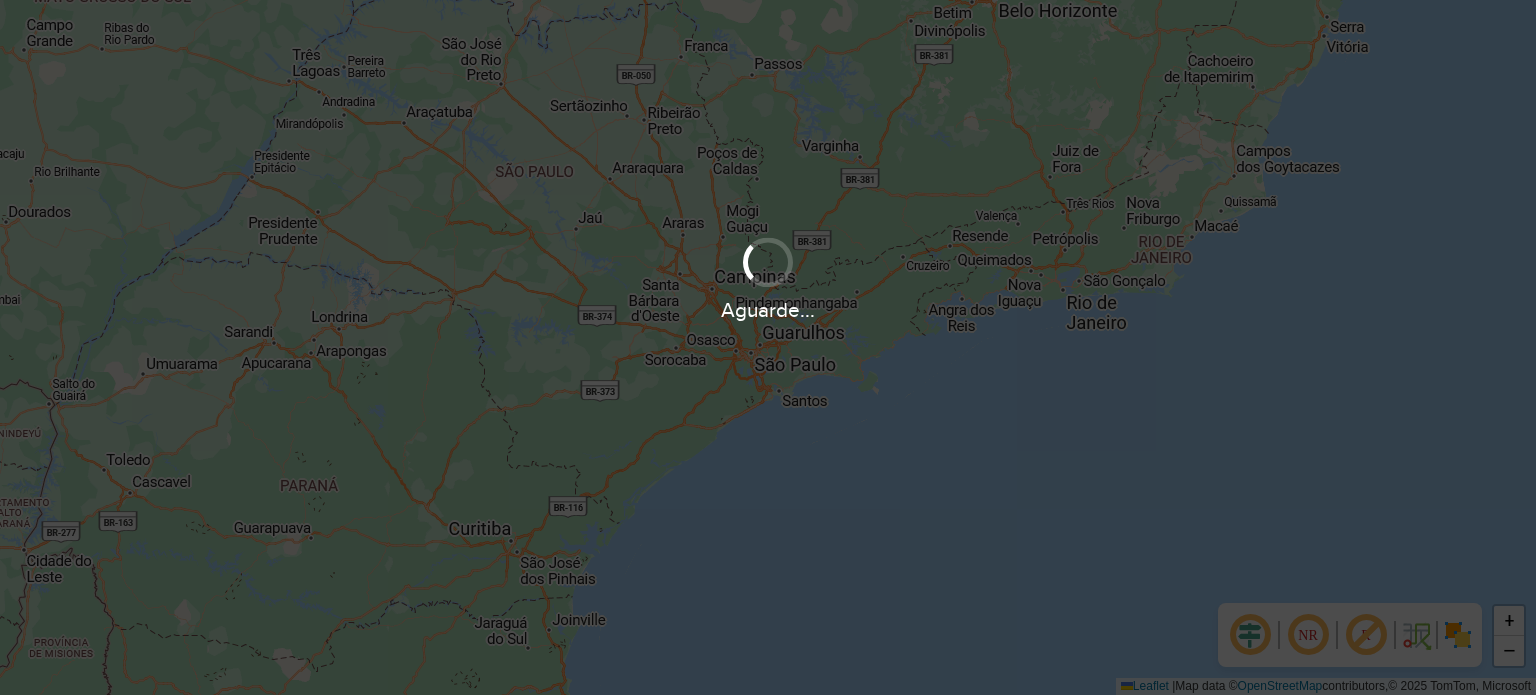 scroll, scrollTop: 0, scrollLeft: 0, axis: both 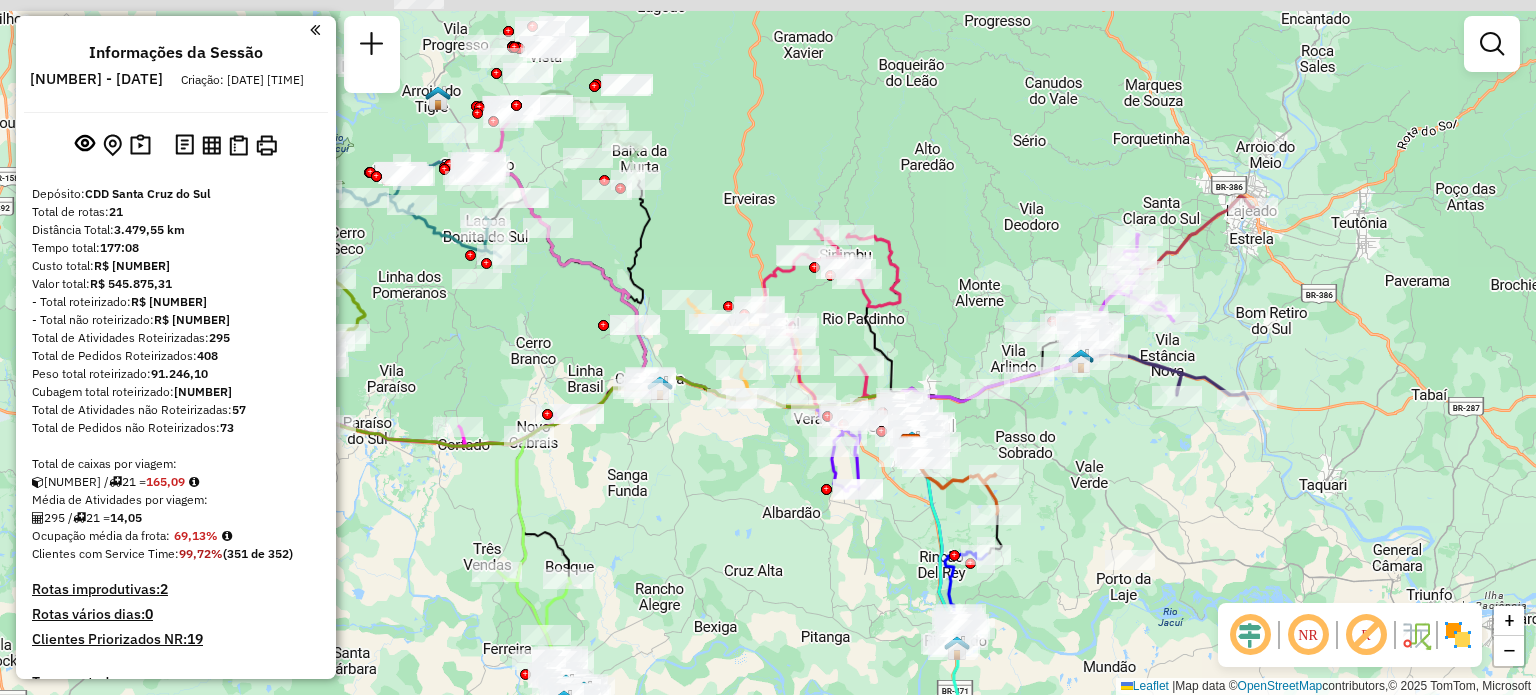 drag, startPoint x: 541, startPoint y: 154, endPoint x: 726, endPoint y: 283, distance: 225.53491 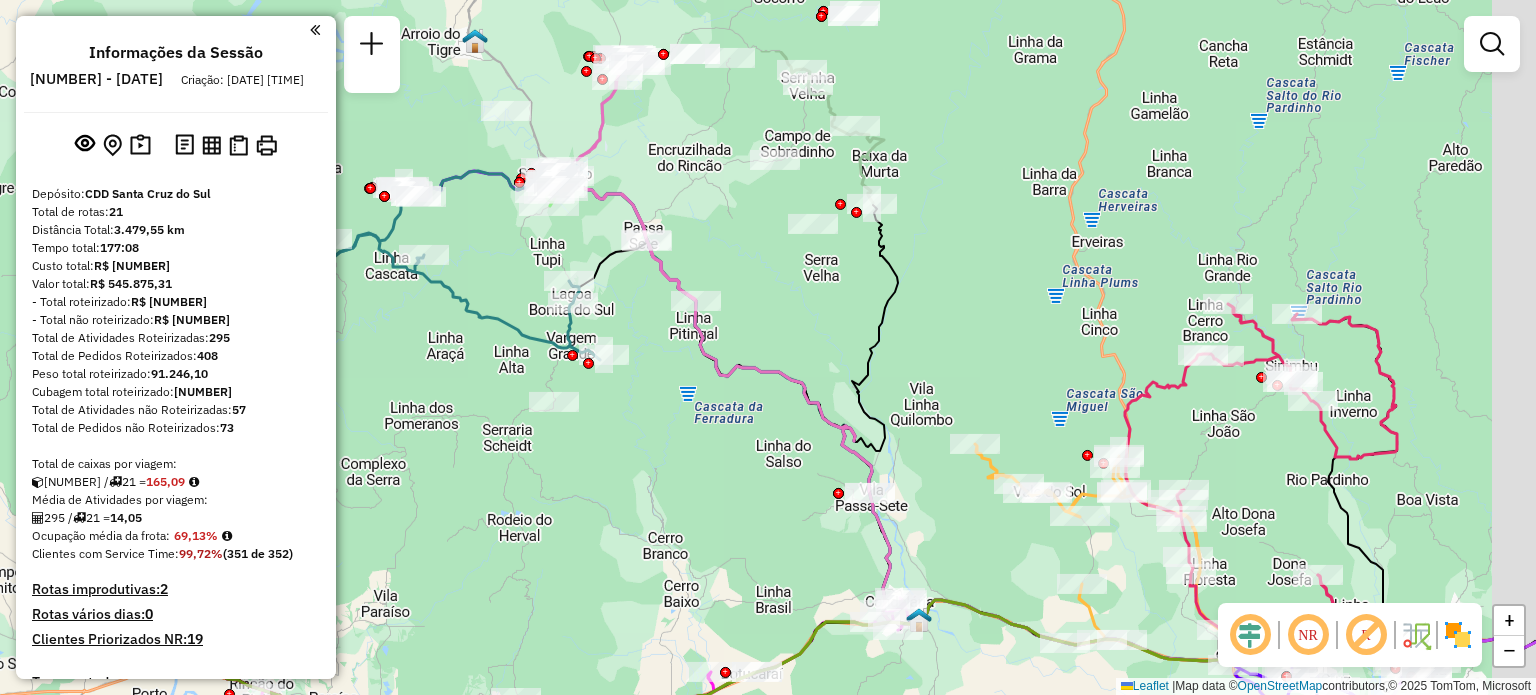 drag, startPoint x: 1012, startPoint y: 231, endPoint x: 950, endPoint y: 427, distance: 205.57237 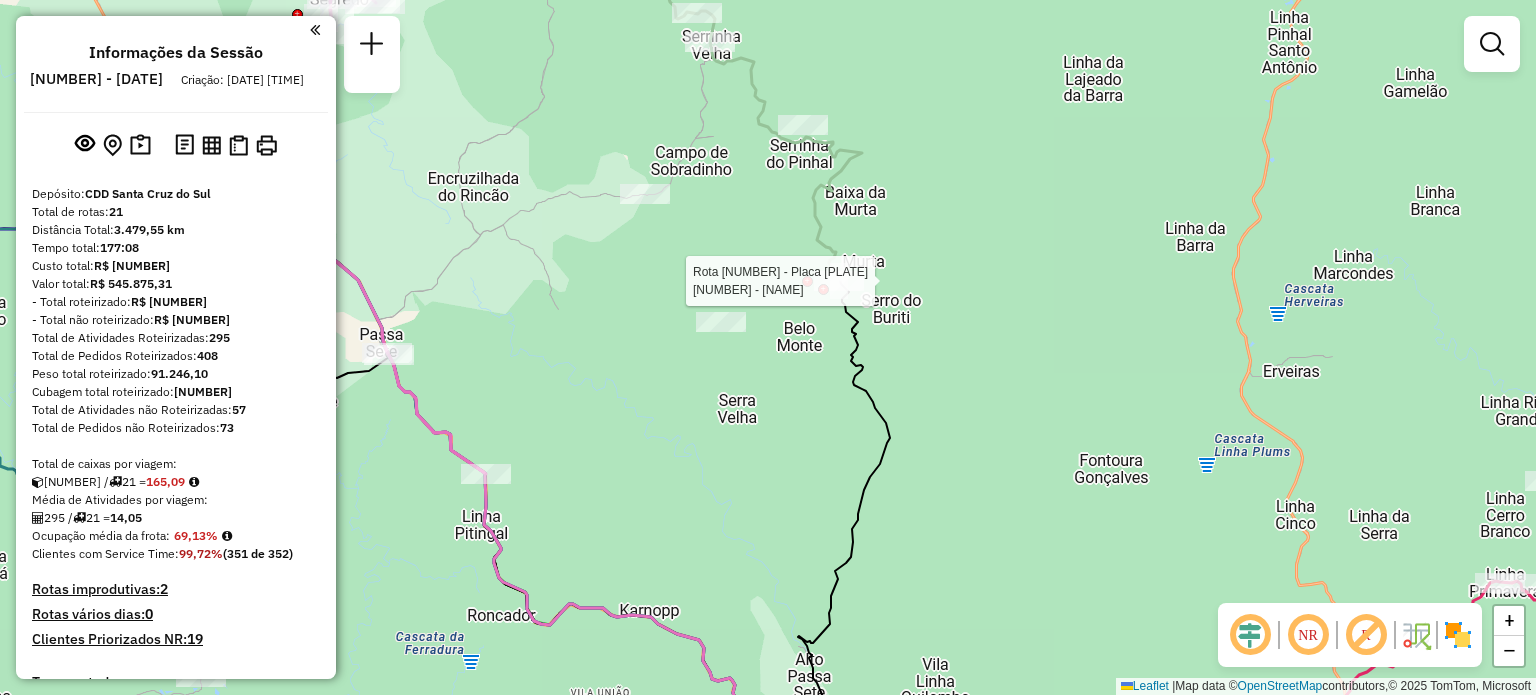 select on "**********" 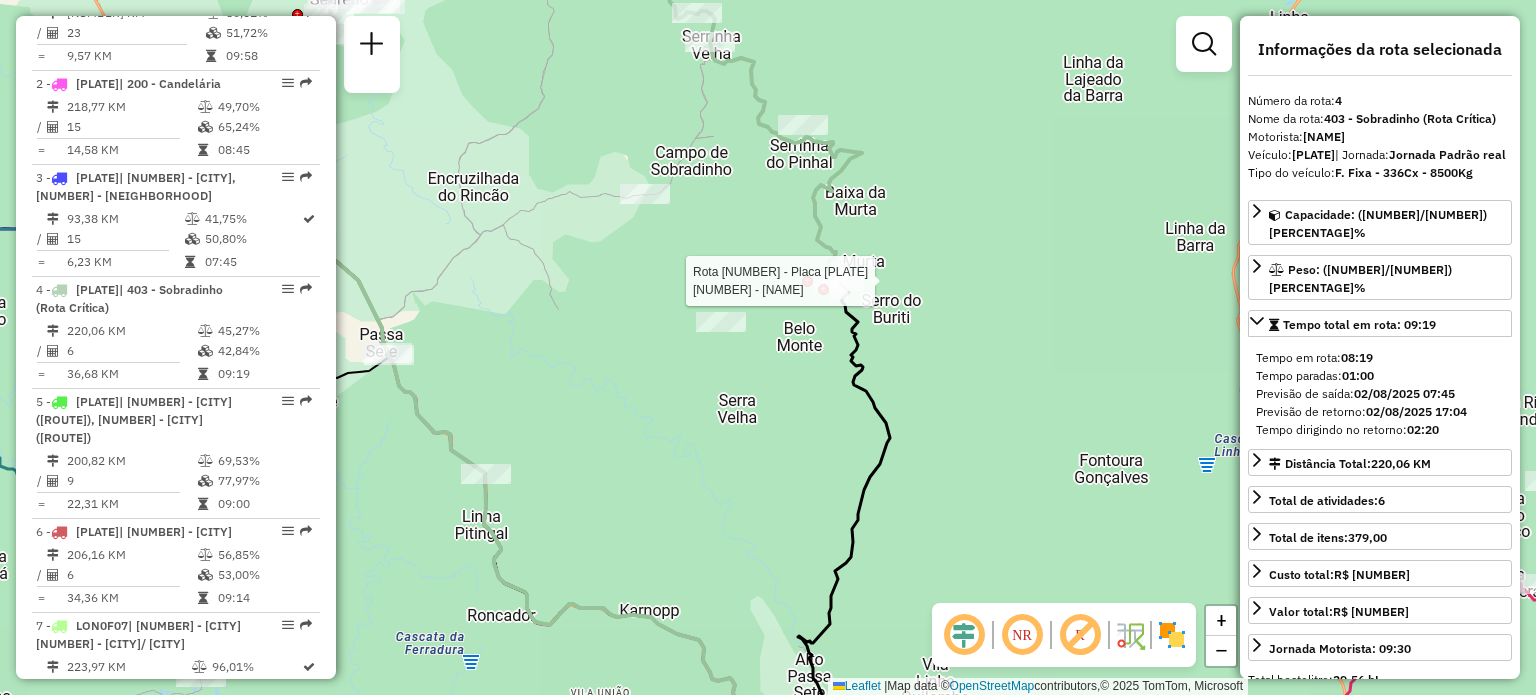scroll, scrollTop: 1112, scrollLeft: 0, axis: vertical 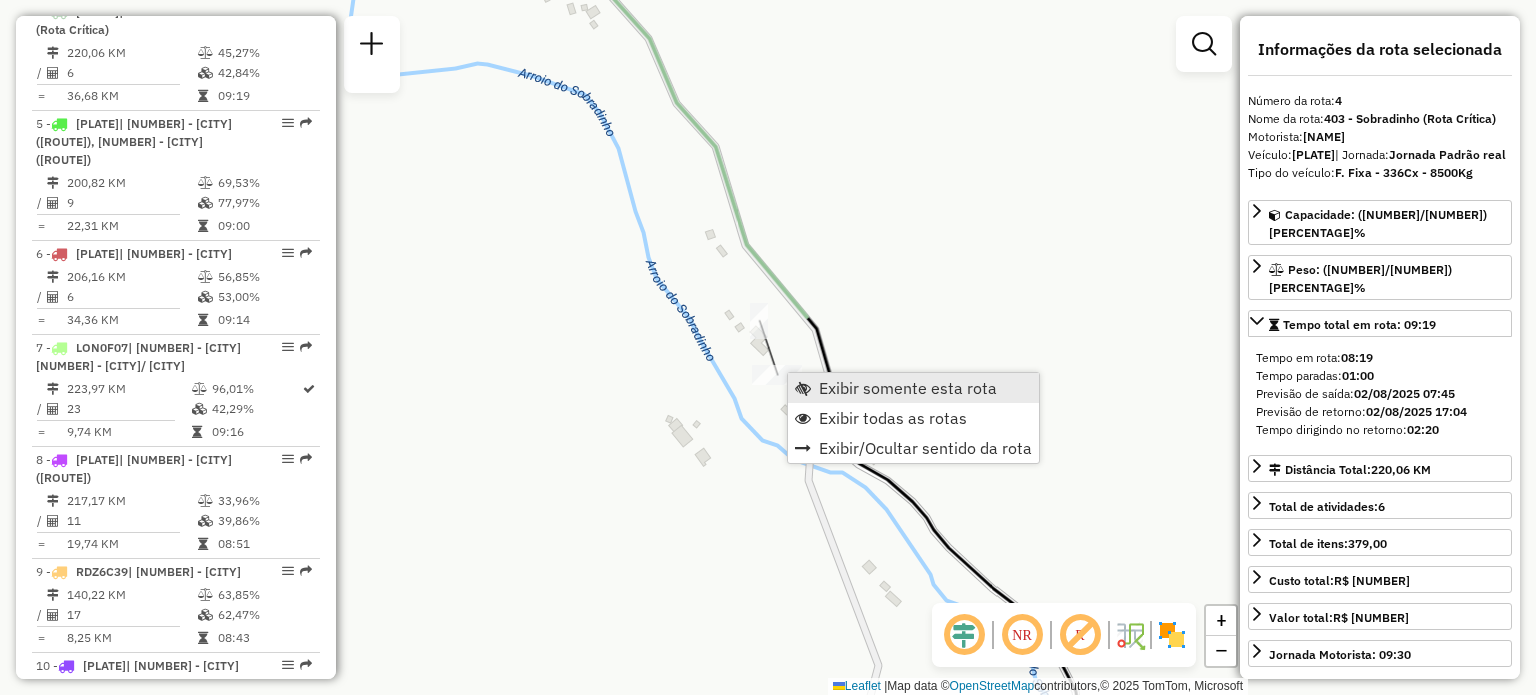 click on "Exibir somente esta rota" at bounding box center (908, 388) 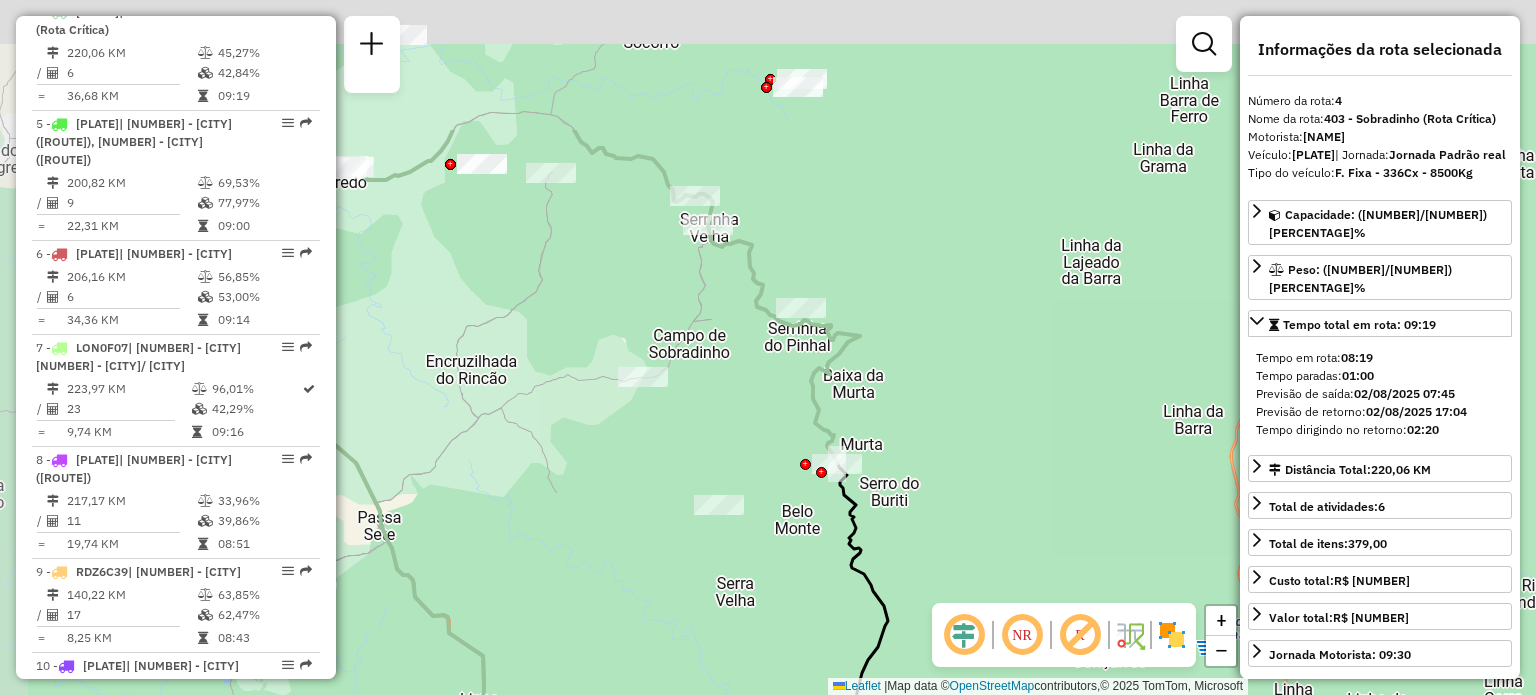 drag, startPoint x: 848, startPoint y: 218, endPoint x: 912, endPoint y: 431, distance: 222.40729 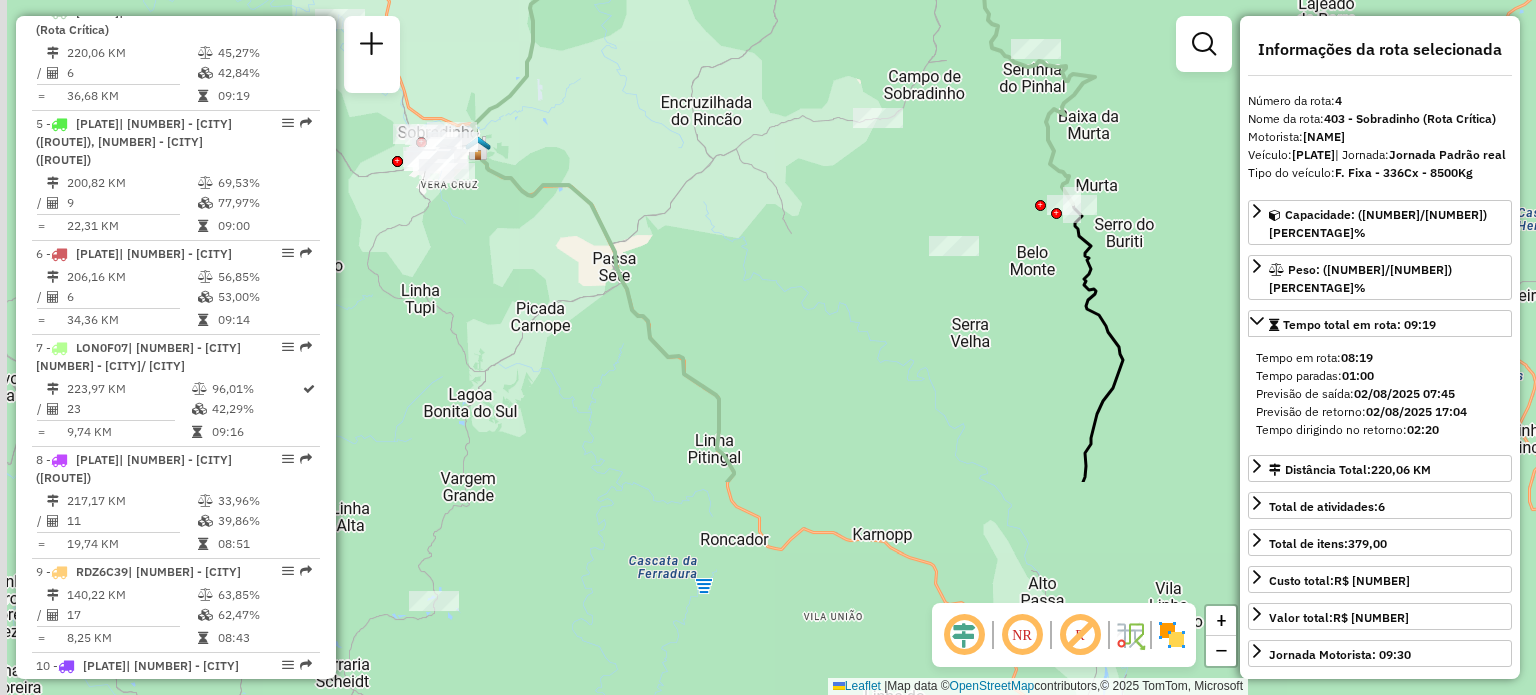 drag, startPoint x: 621, startPoint y: 524, endPoint x: 800, endPoint y: 162, distance: 403.83783 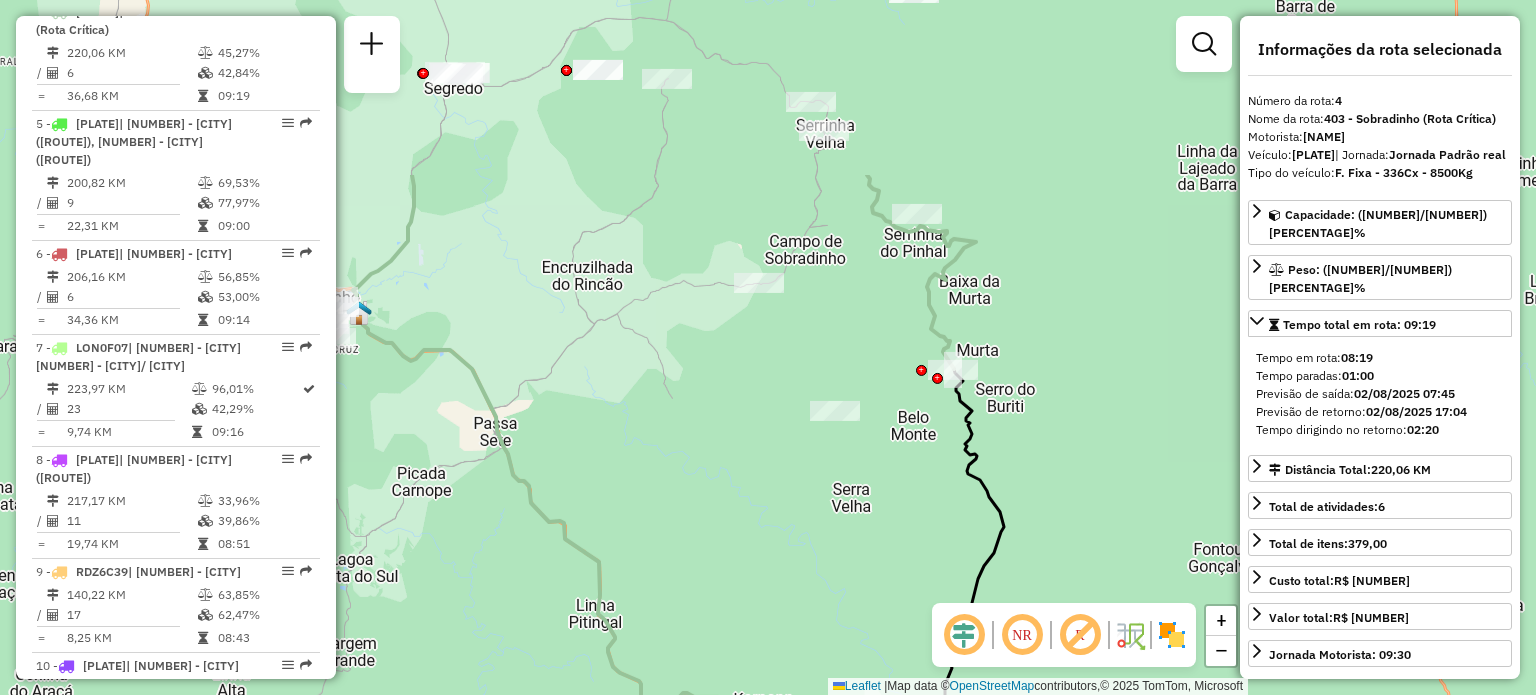 drag, startPoint x: 617, startPoint y: 391, endPoint x: 580, endPoint y: 487, distance: 102.88343 